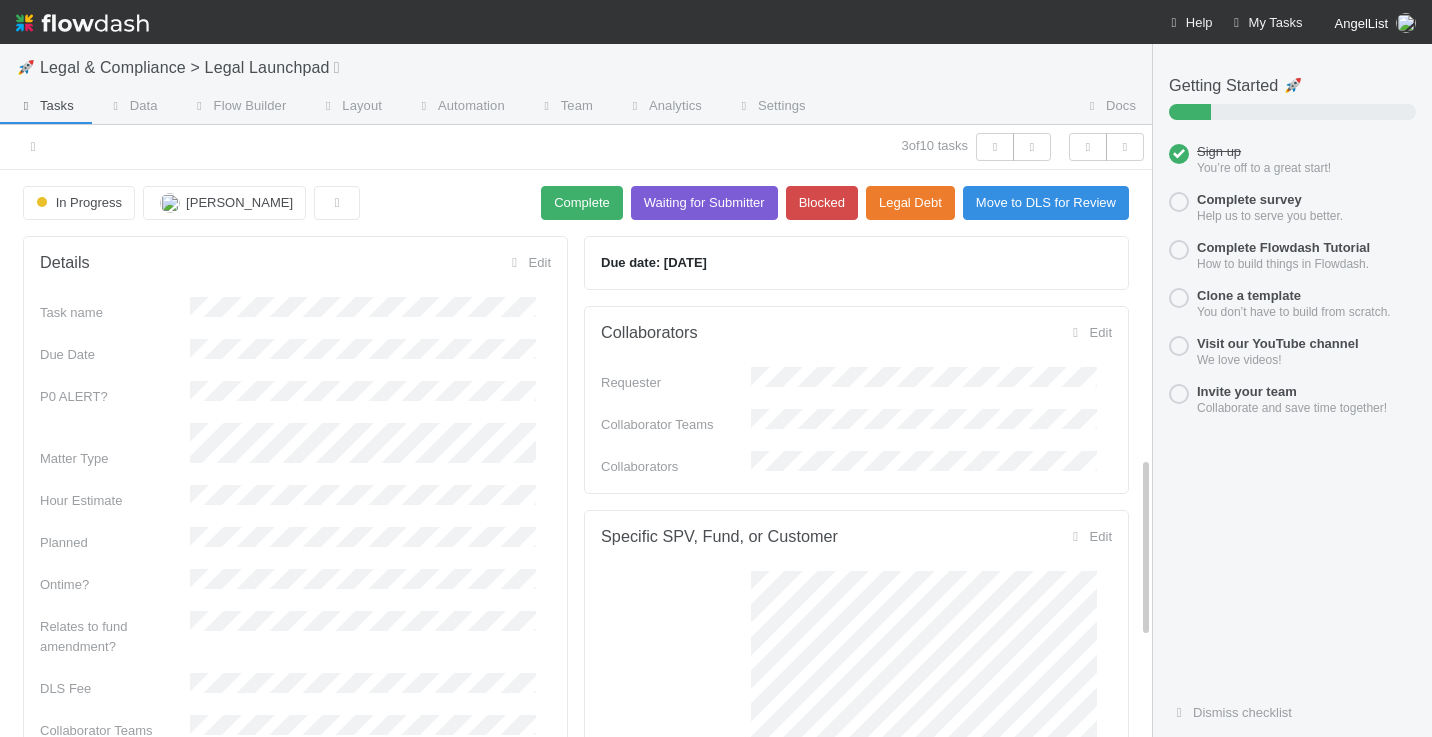 scroll, scrollTop: 0, scrollLeft: 0, axis: both 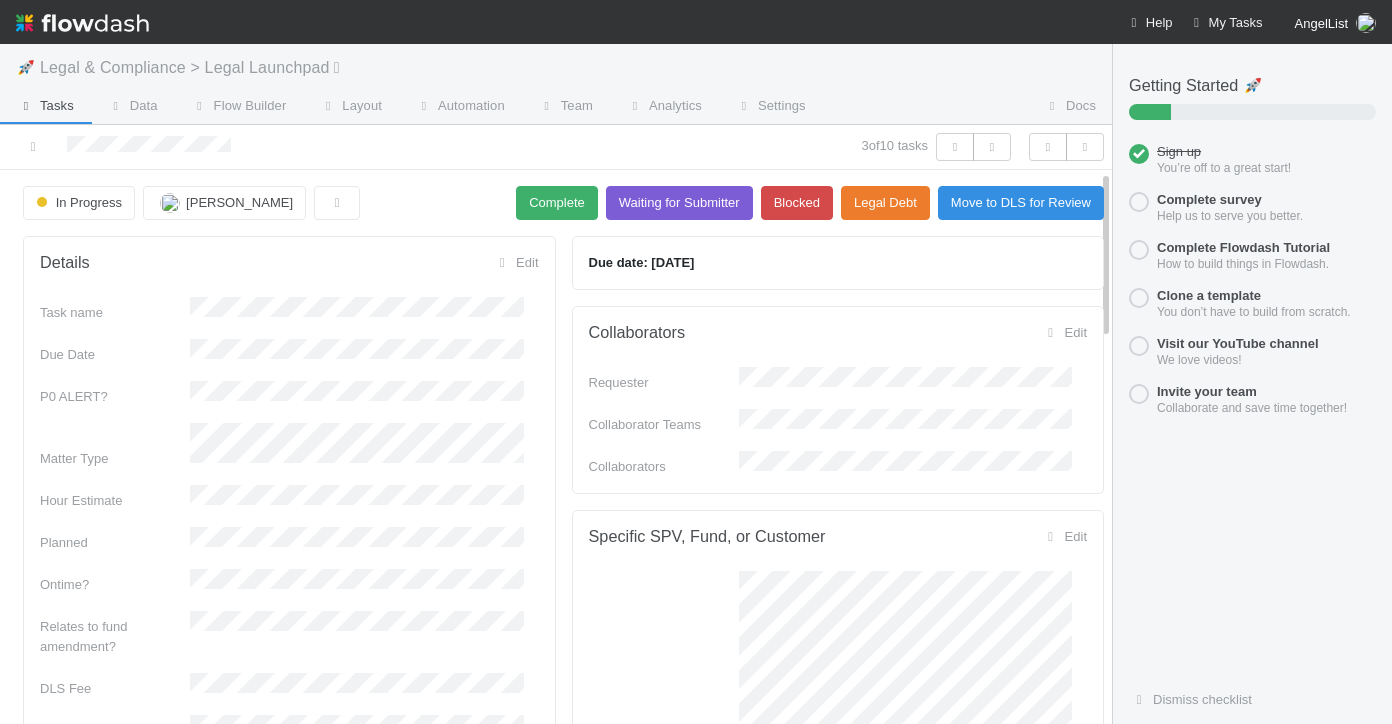 click on "Legal & Compliance > Legal Launchpad" at bounding box center [199, 67] 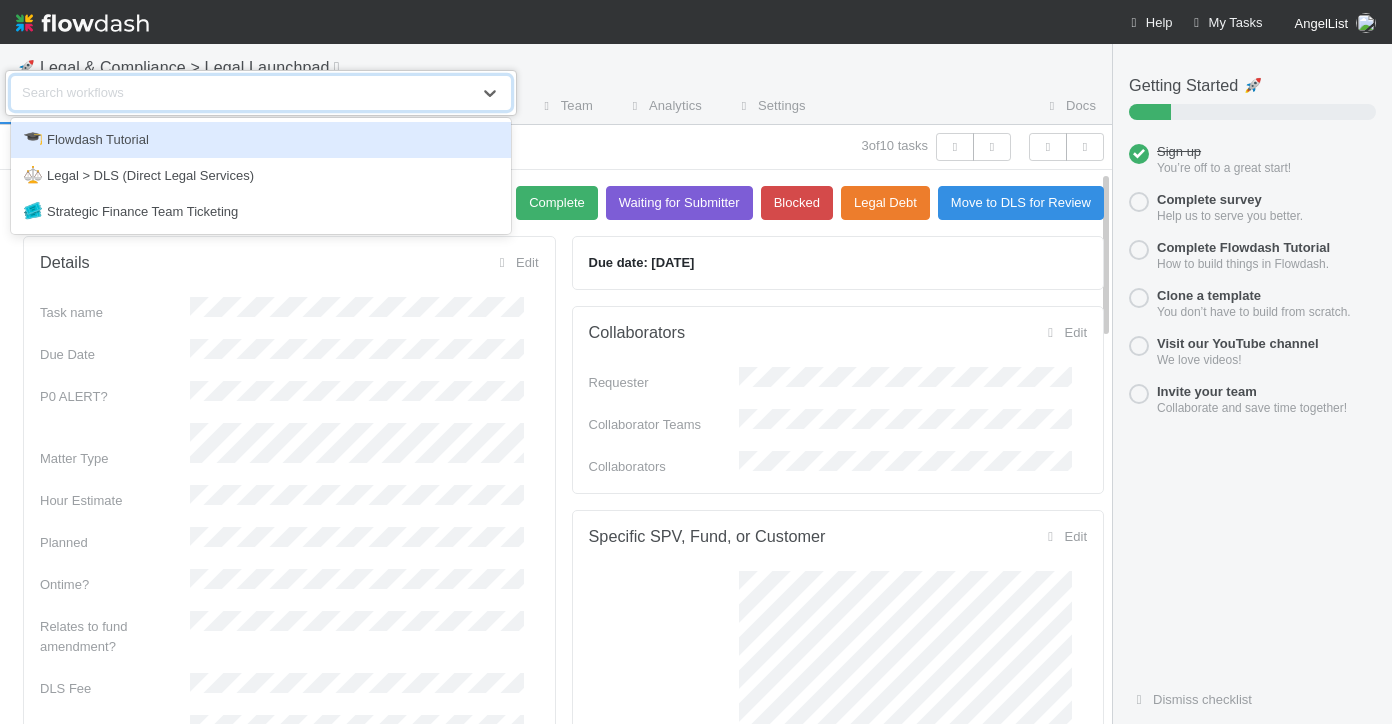 click on "option Flowdash Tutorial focused, 1 of 3. 3 results available. Use Up and Down to choose options, press Enter to select the currently focused option, press Escape to exit the menu, press Tab to select the option and exit the menu. Search workflows" at bounding box center [696, 362] 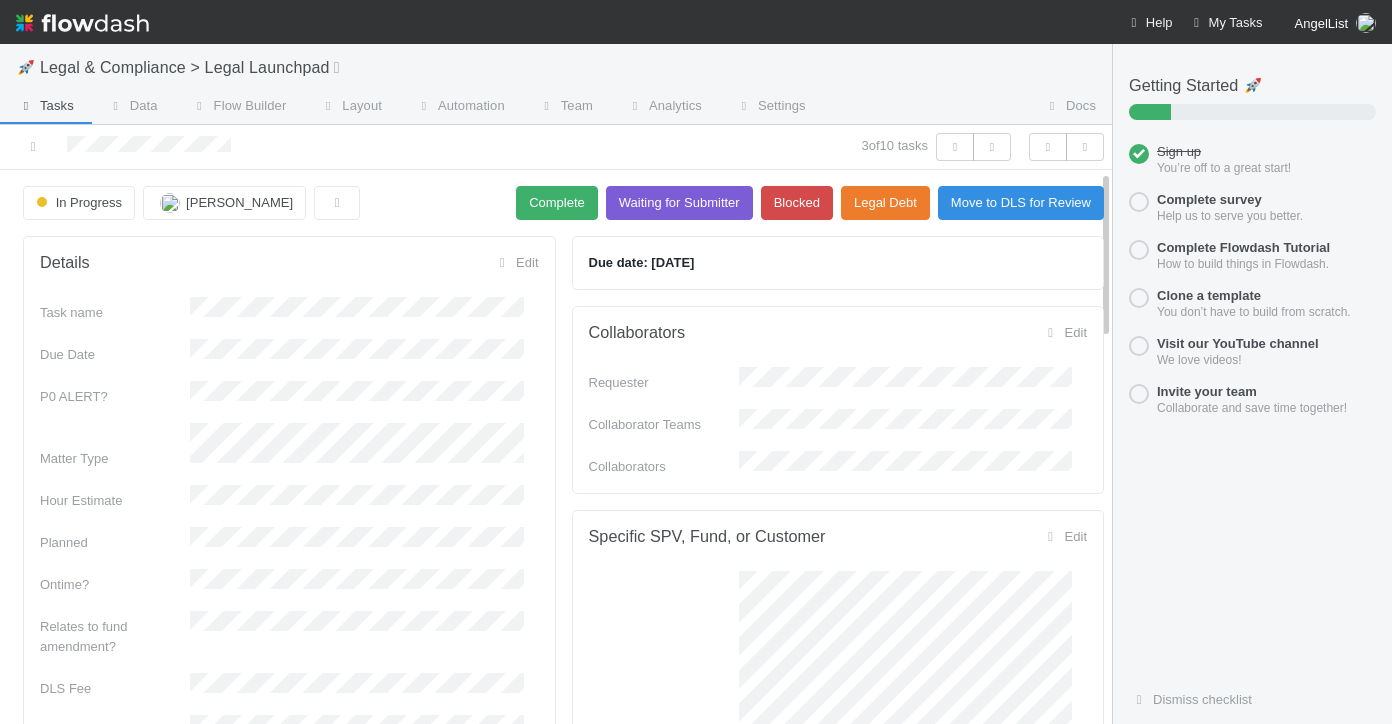 click at bounding box center (82, 23) 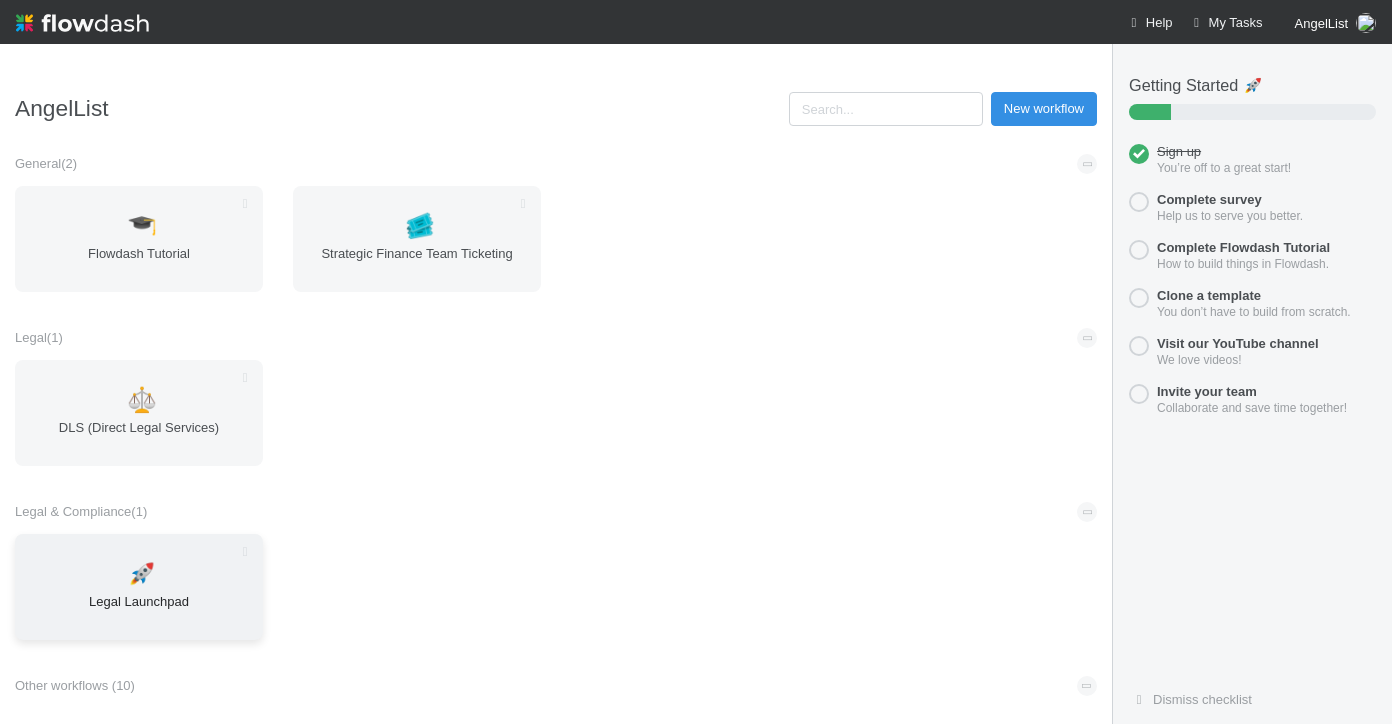 click on "🚀" at bounding box center [142, 574] 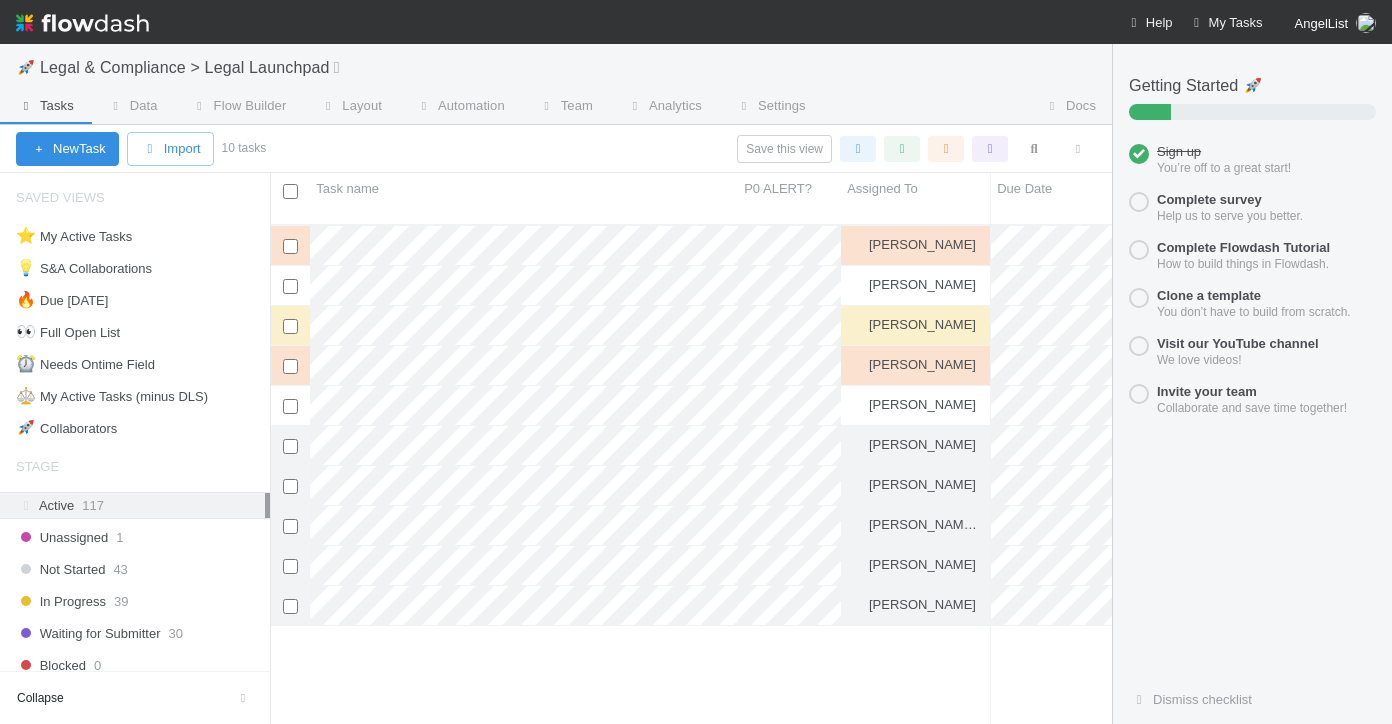 scroll, scrollTop: 15, scrollLeft: 16, axis: both 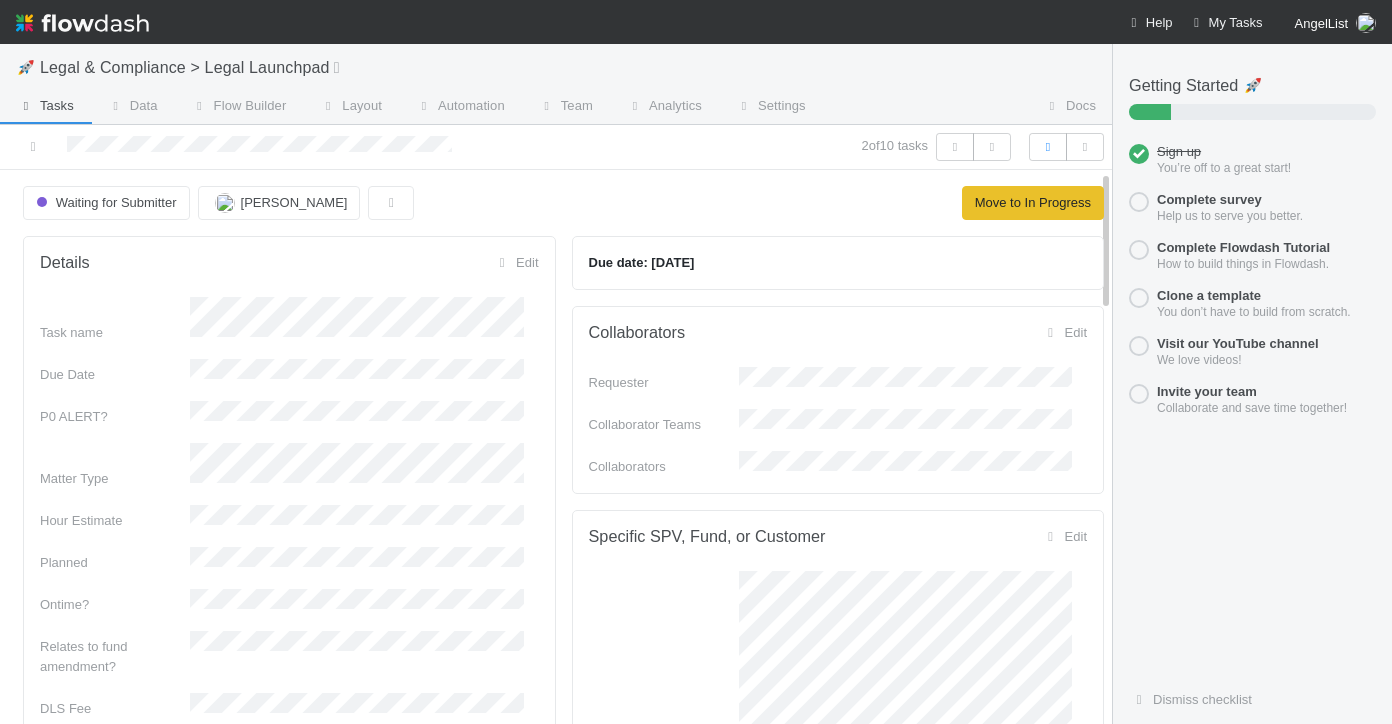 click at bounding box center (82, 23) 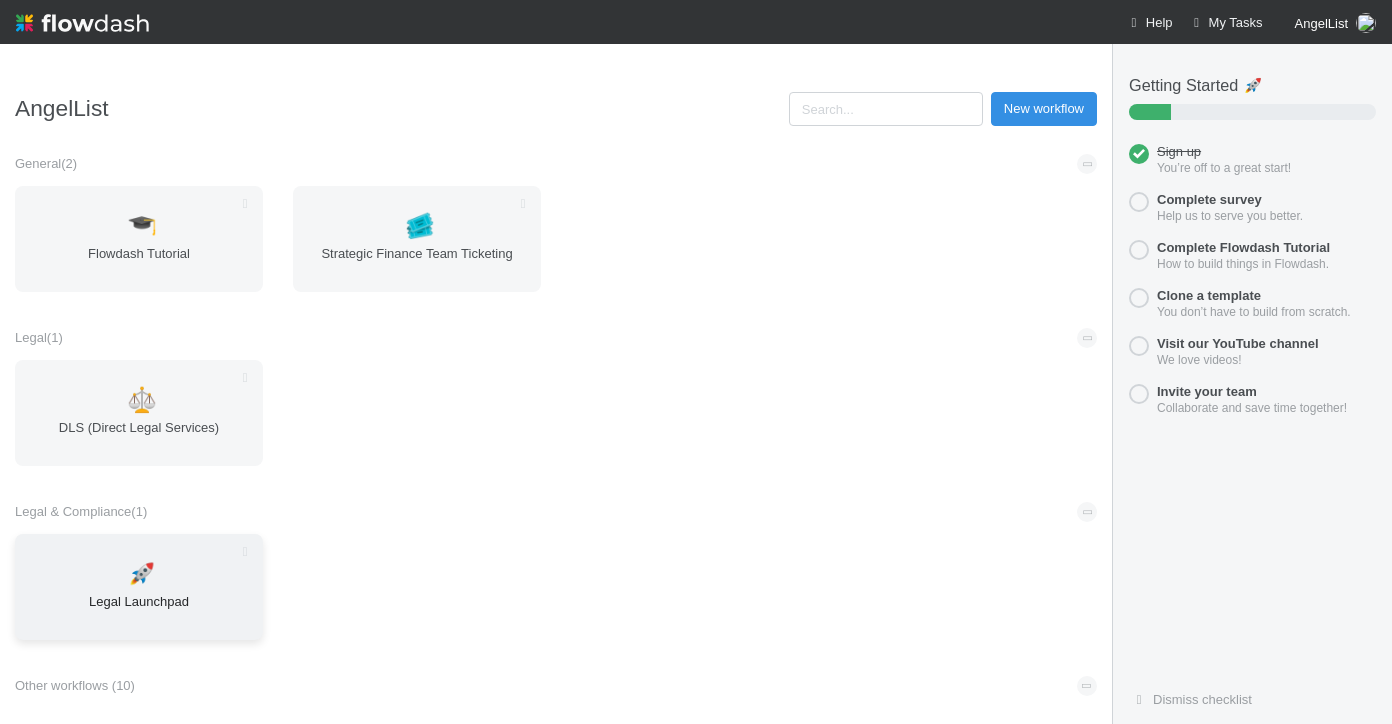 click on "🚀" at bounding box center [142, 574] 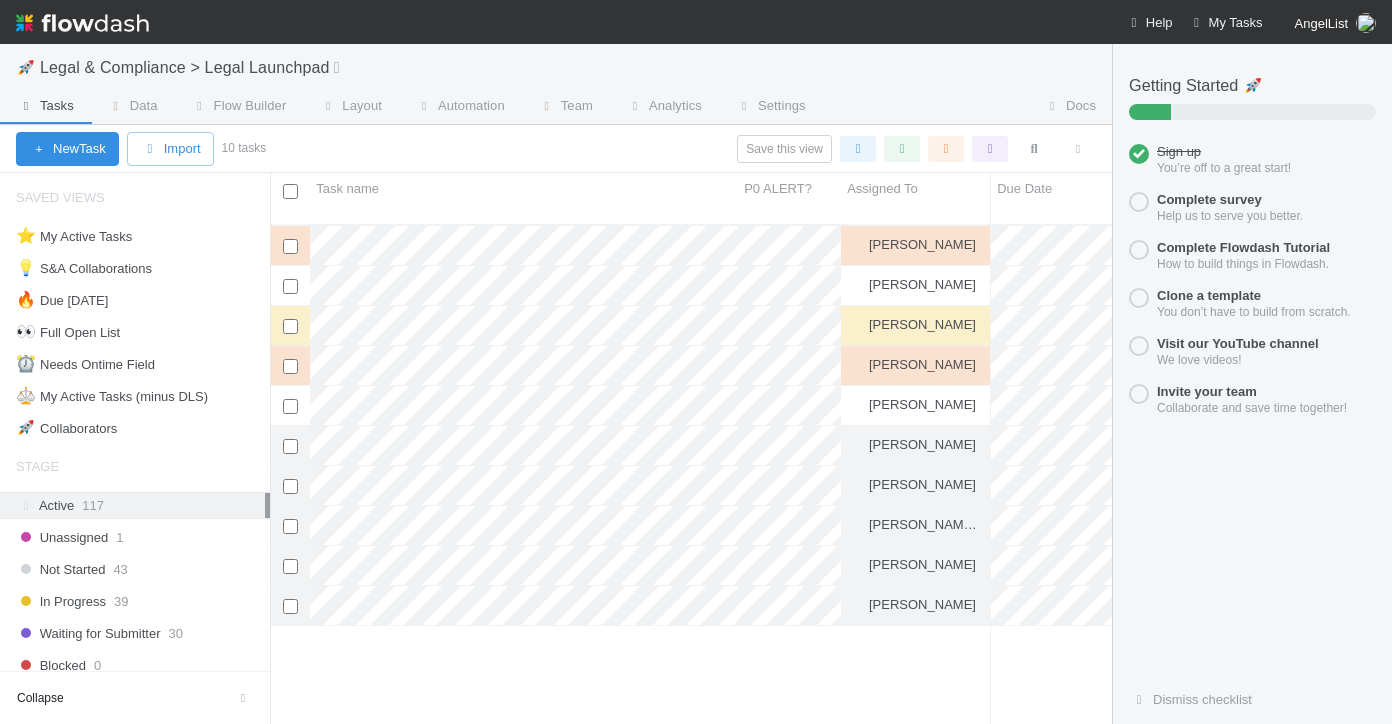 scroll, scrollTop: 15, scrollLeft: 16, axis: both 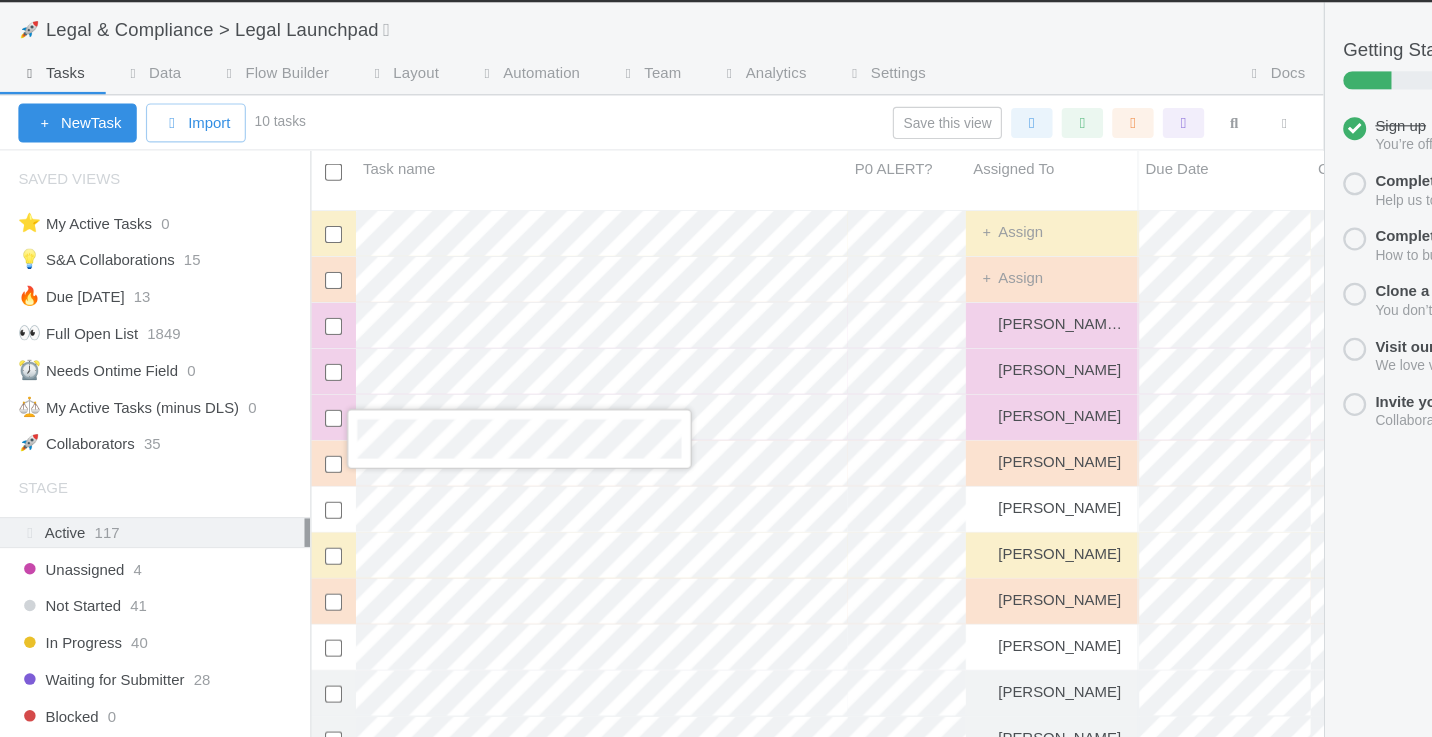 click at bounding box center [716, 368] 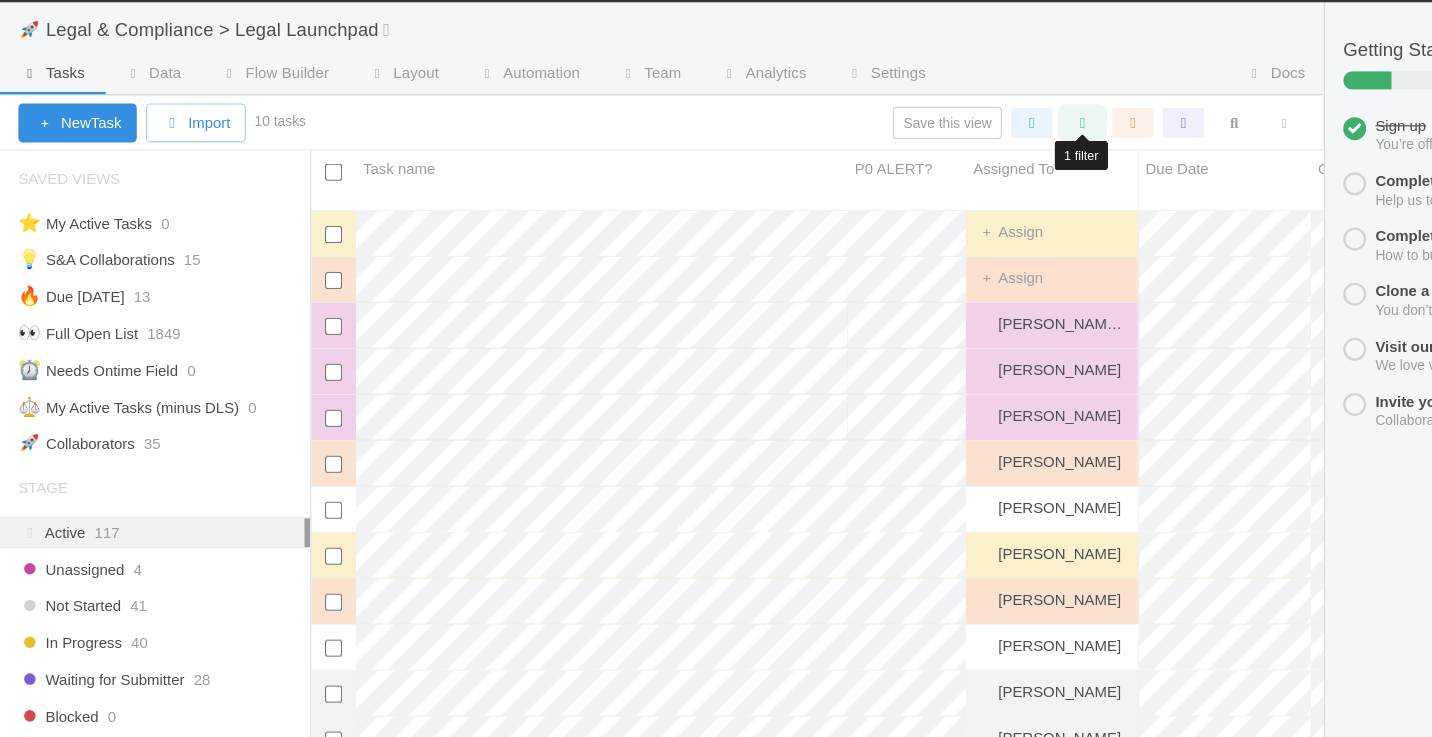 click at bounding box center (942, 149) 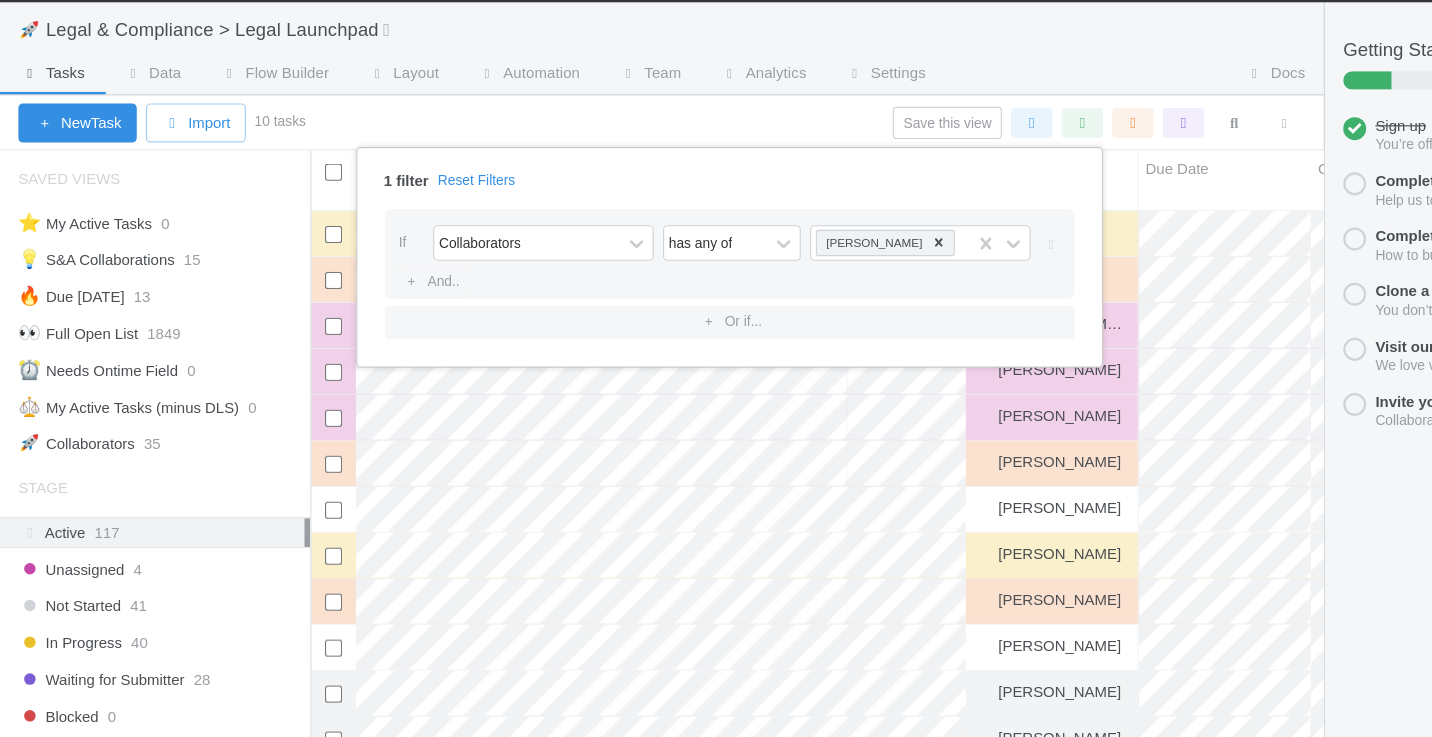 click on "1 filter Reset Filters" at bounding box center [635, 193] 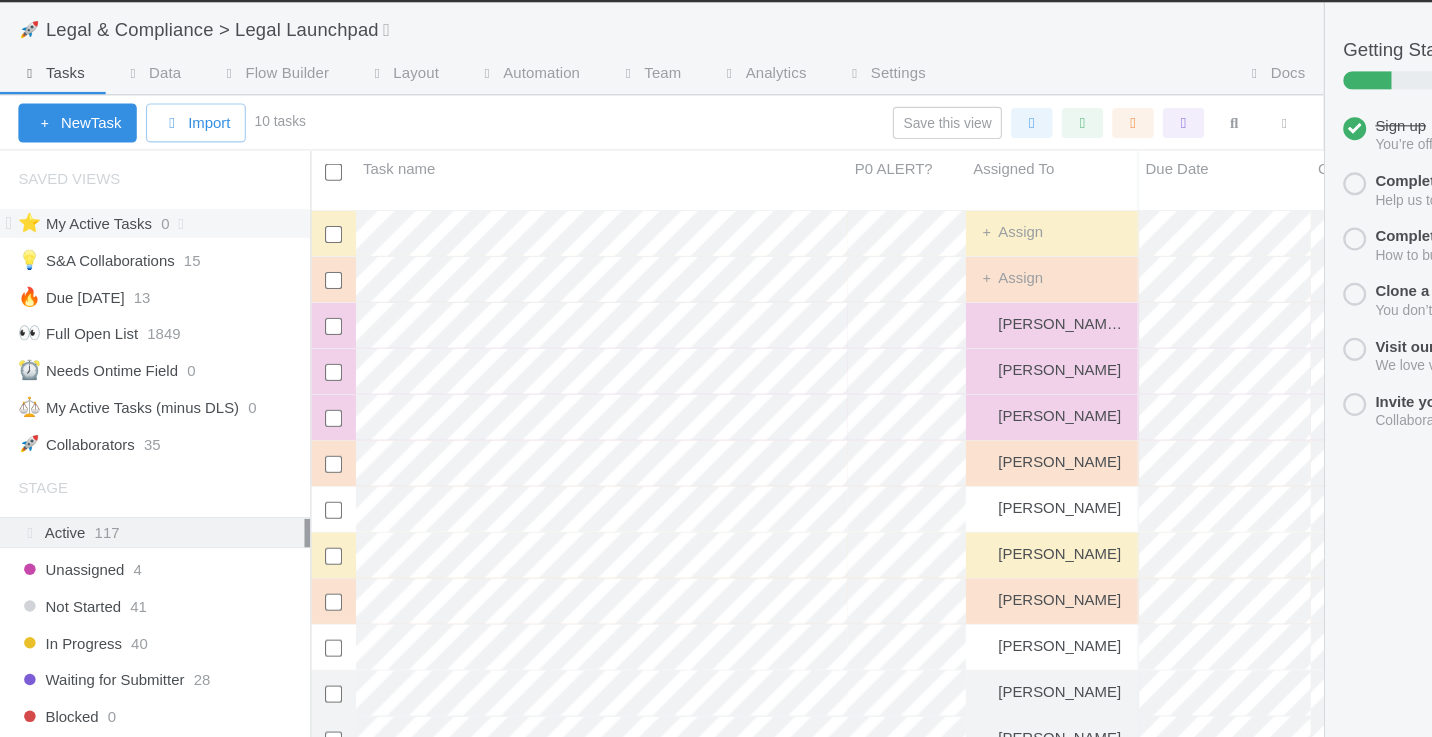 click on "⭐ My Active Tasks" at bounding box center [74, 236] 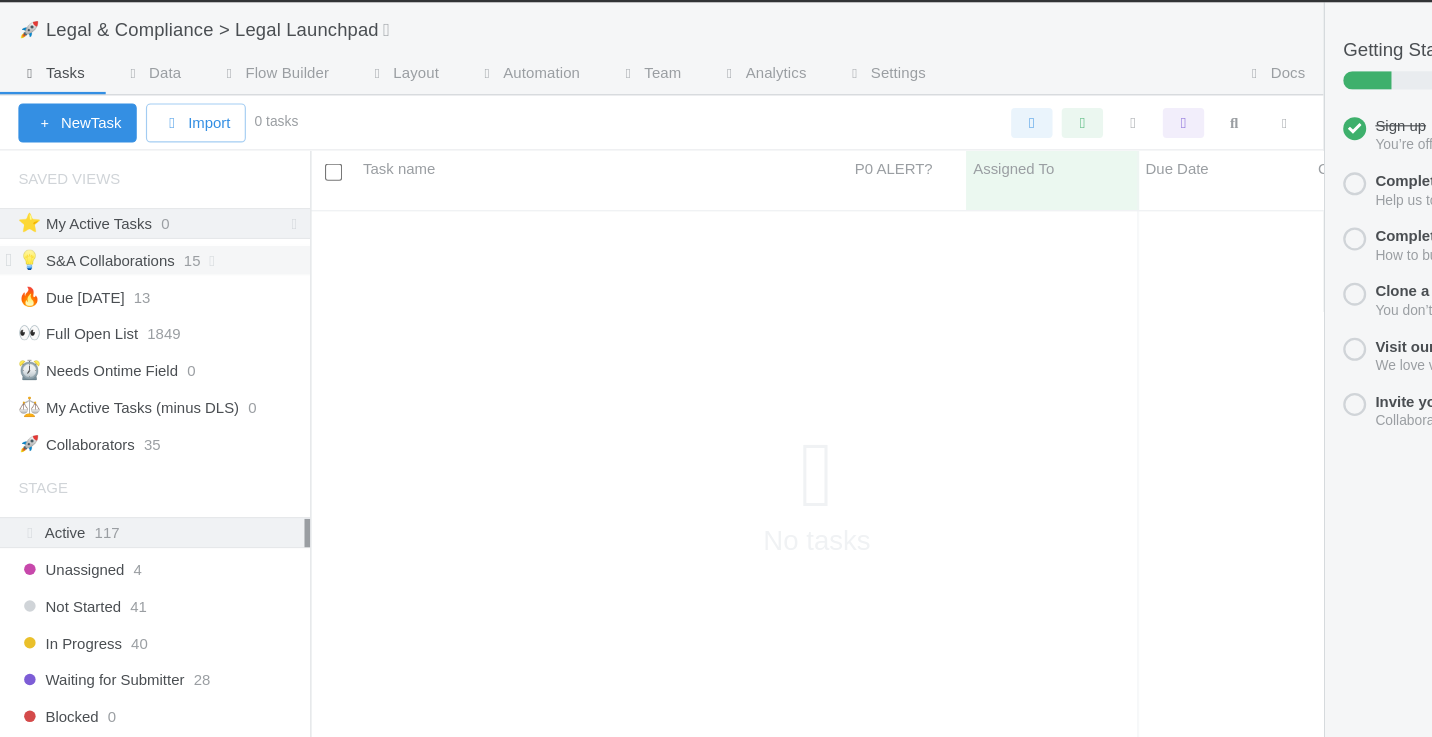 scroll, scrollTop: 15, scrollLeft: 16, axis: both 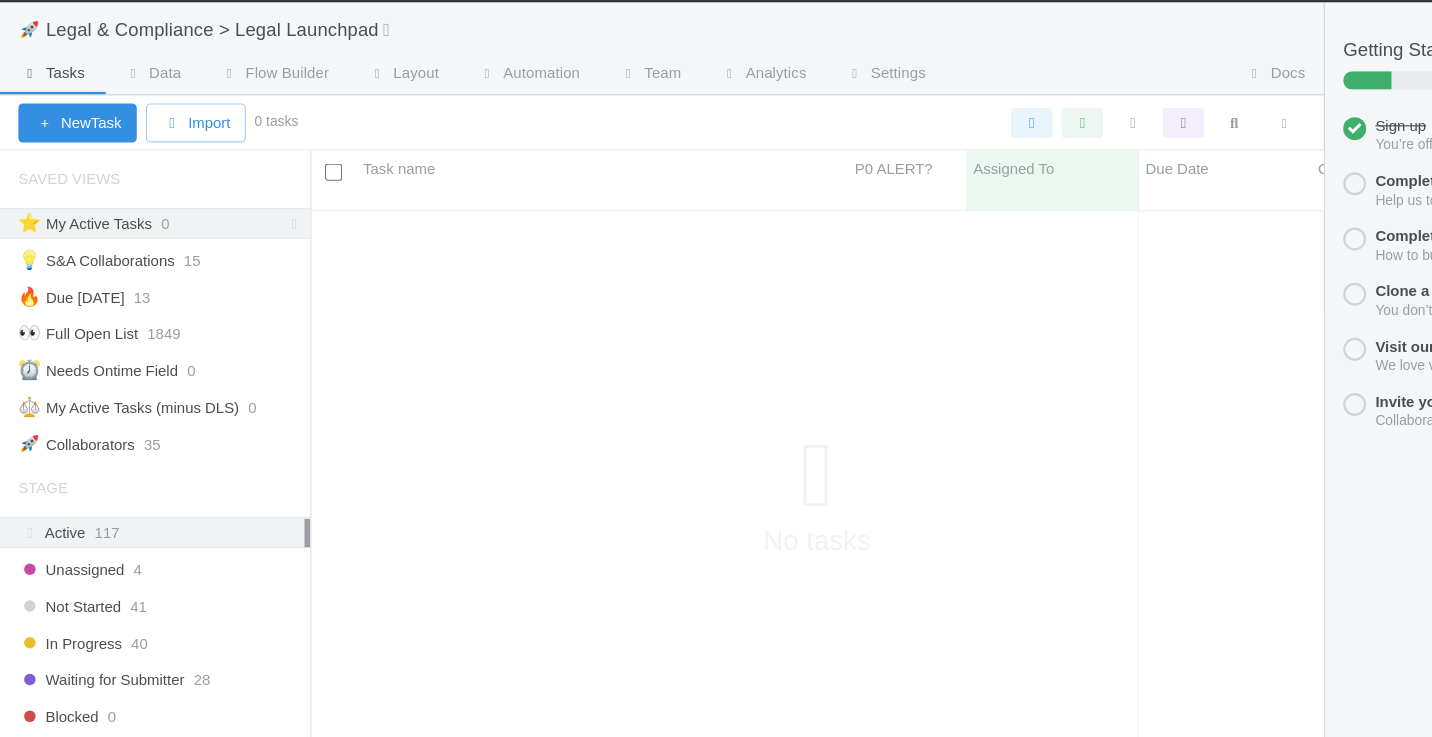 click on "117" at bounding box center [93, 505] 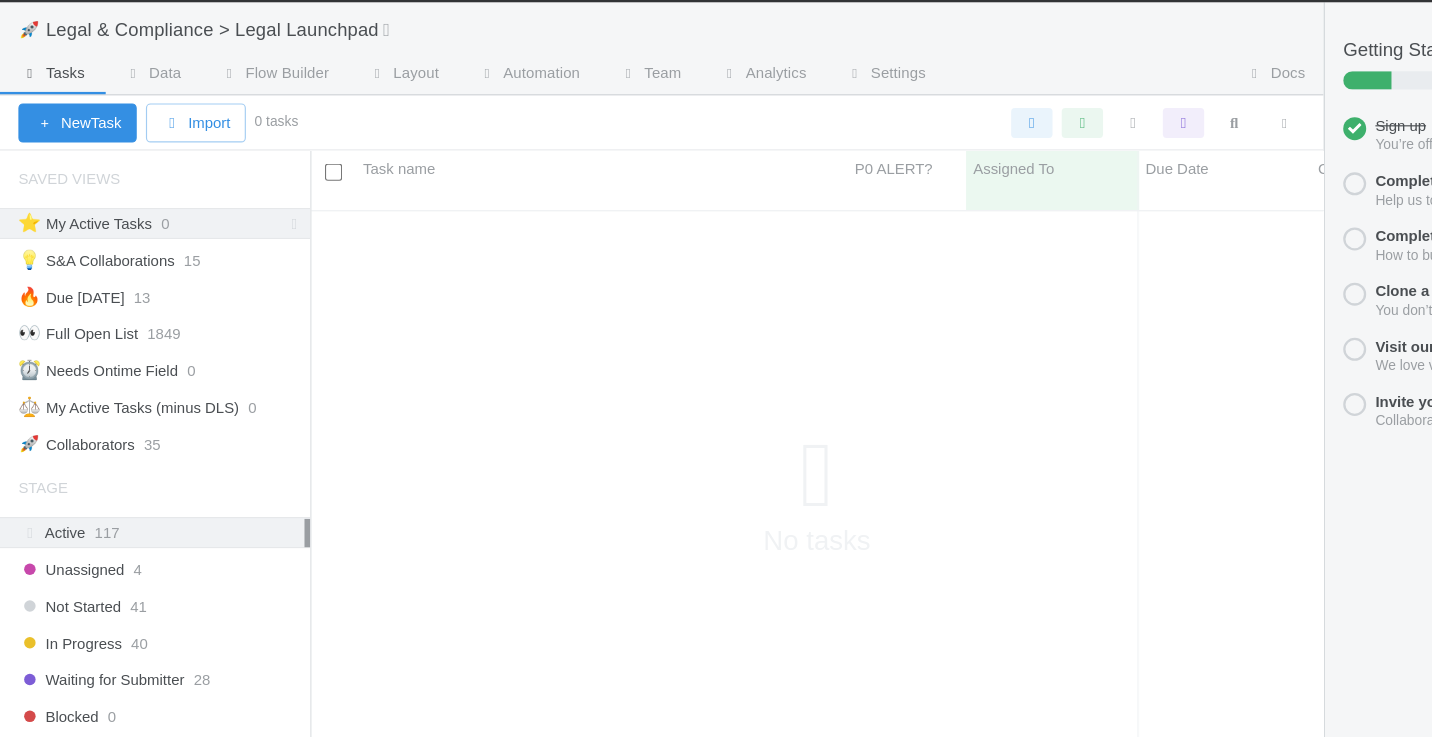 click at bounding box center (2571, 482) 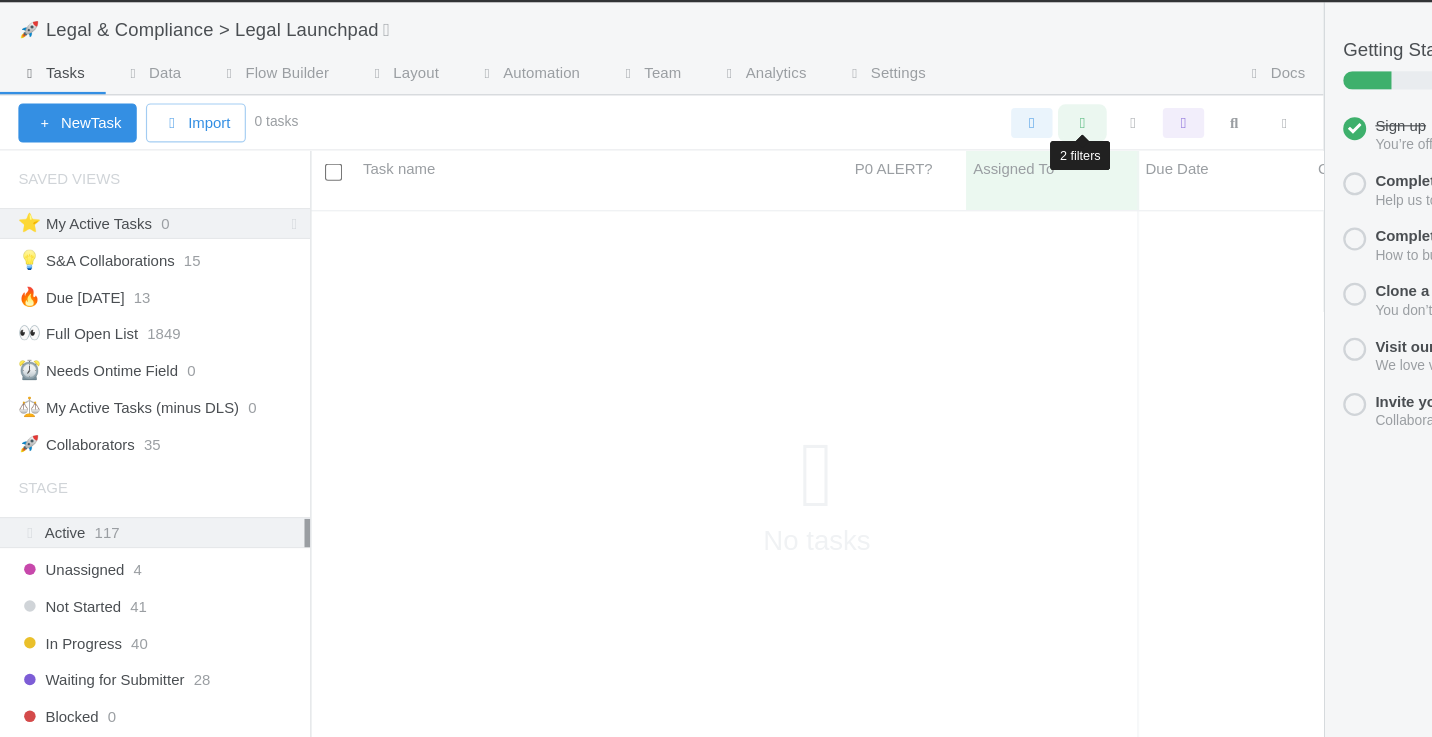 click at bounding box center (942, 149) 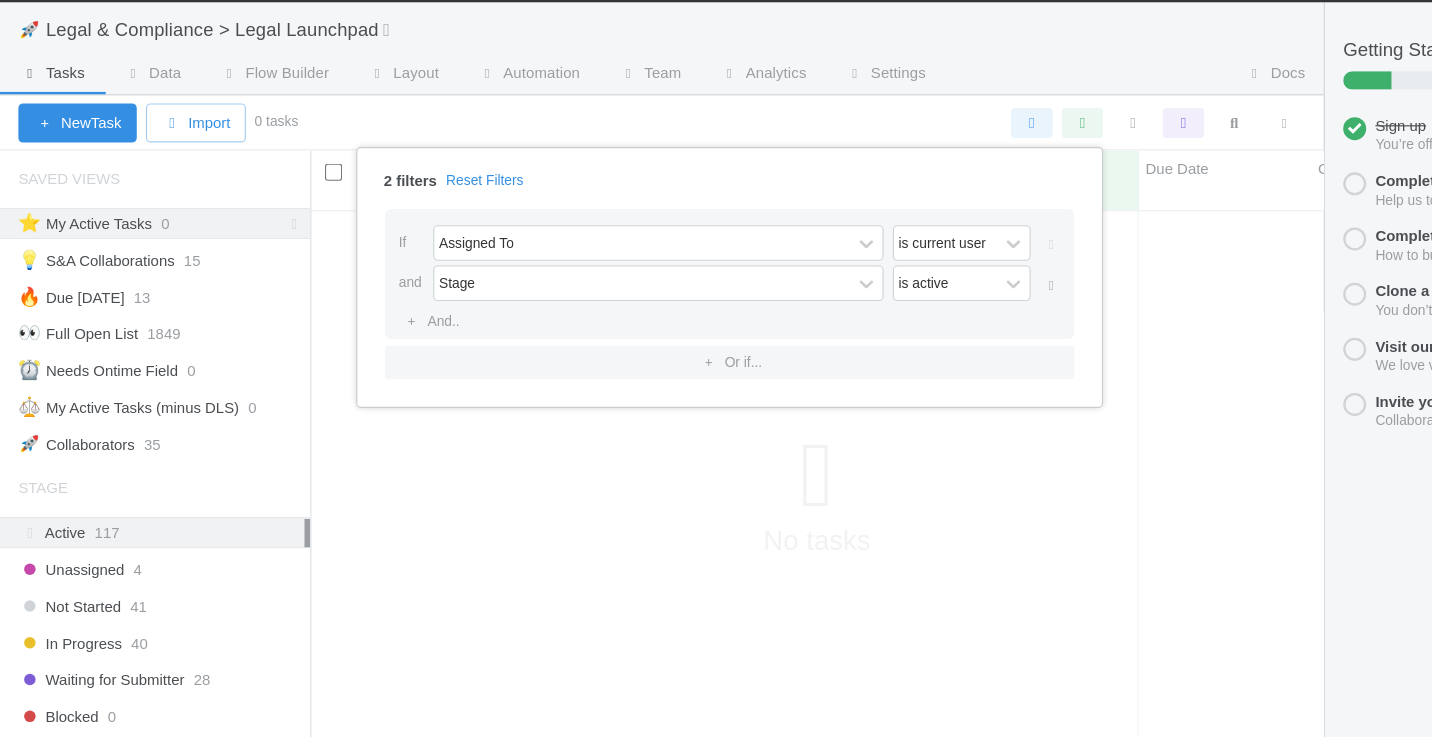 click at bounding box center [915, 290] 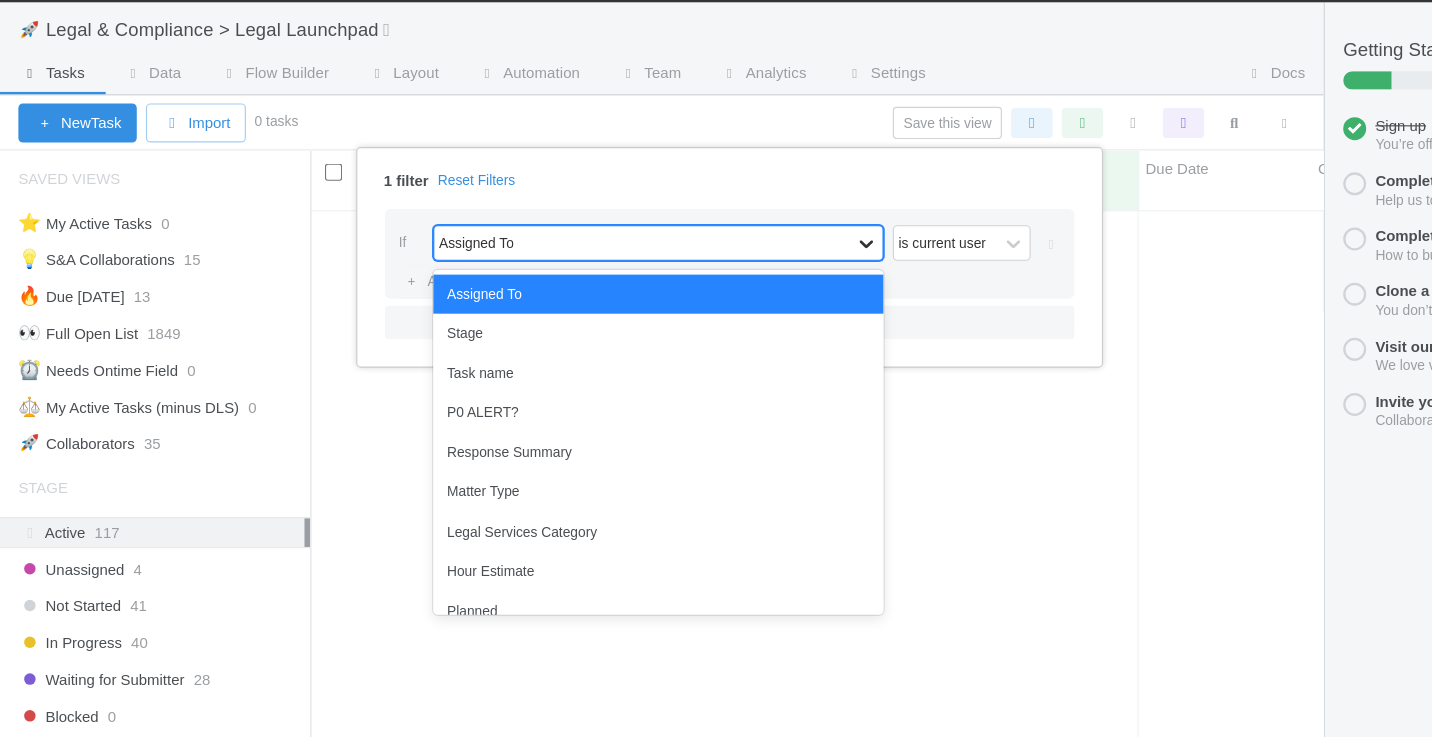 click 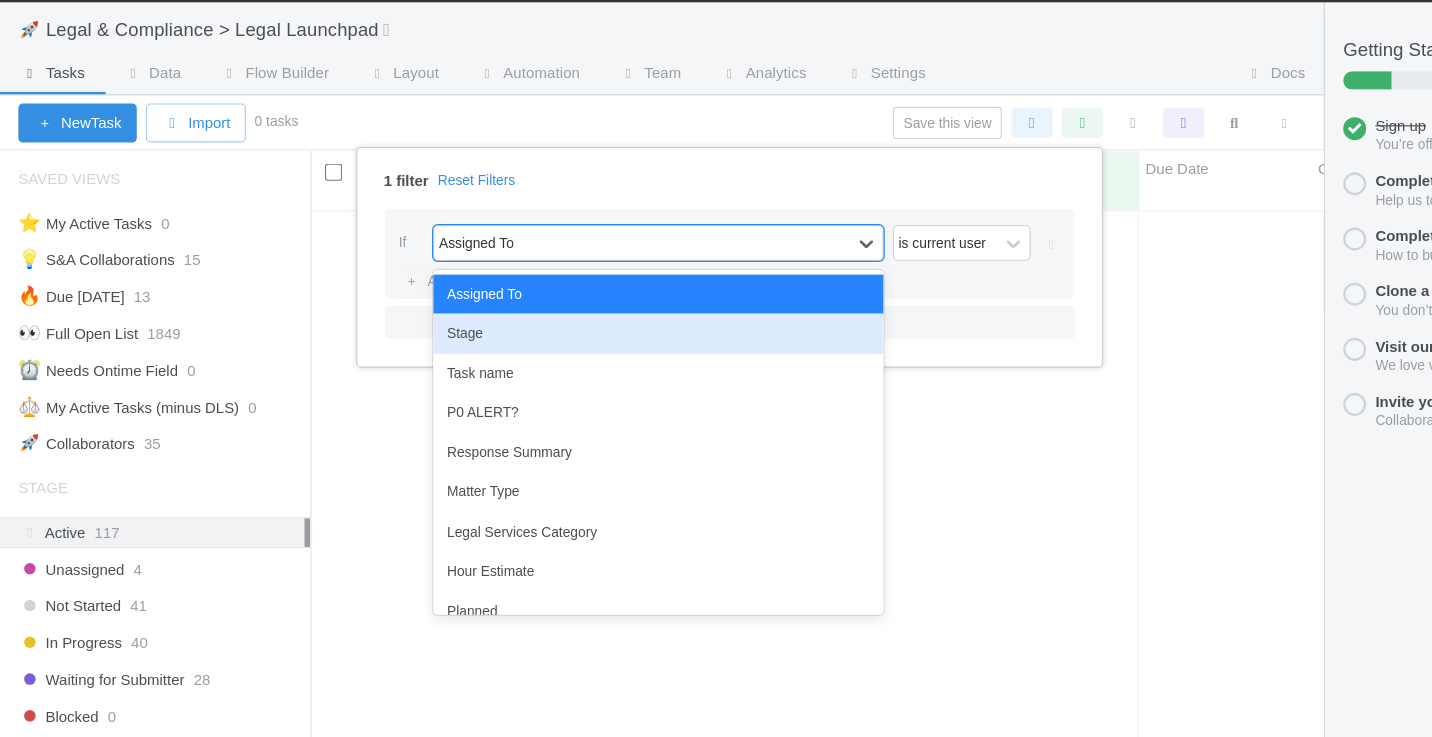 scroll, scrollTop: 15, scrollLeft: 16, axis: both 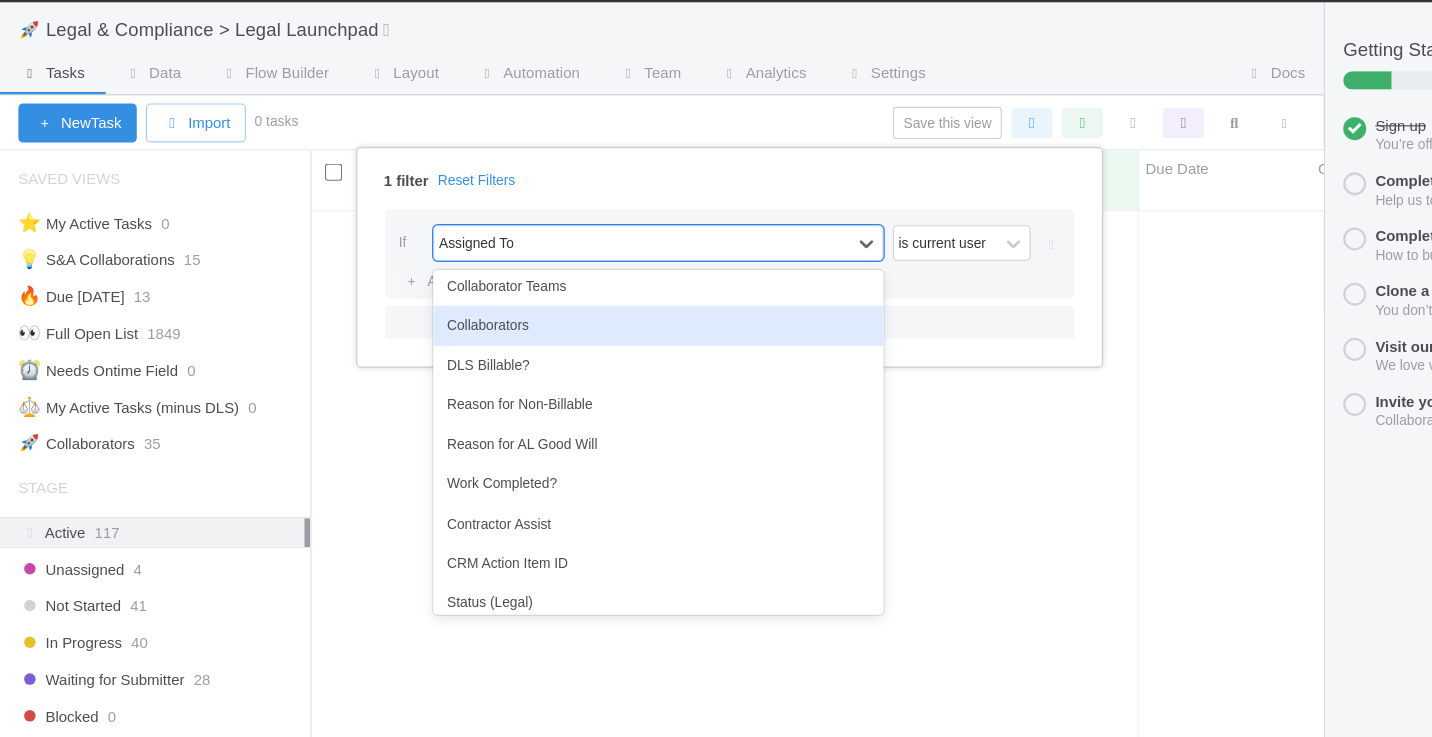 click on "Collaborators" at bounding box center [573, 325] 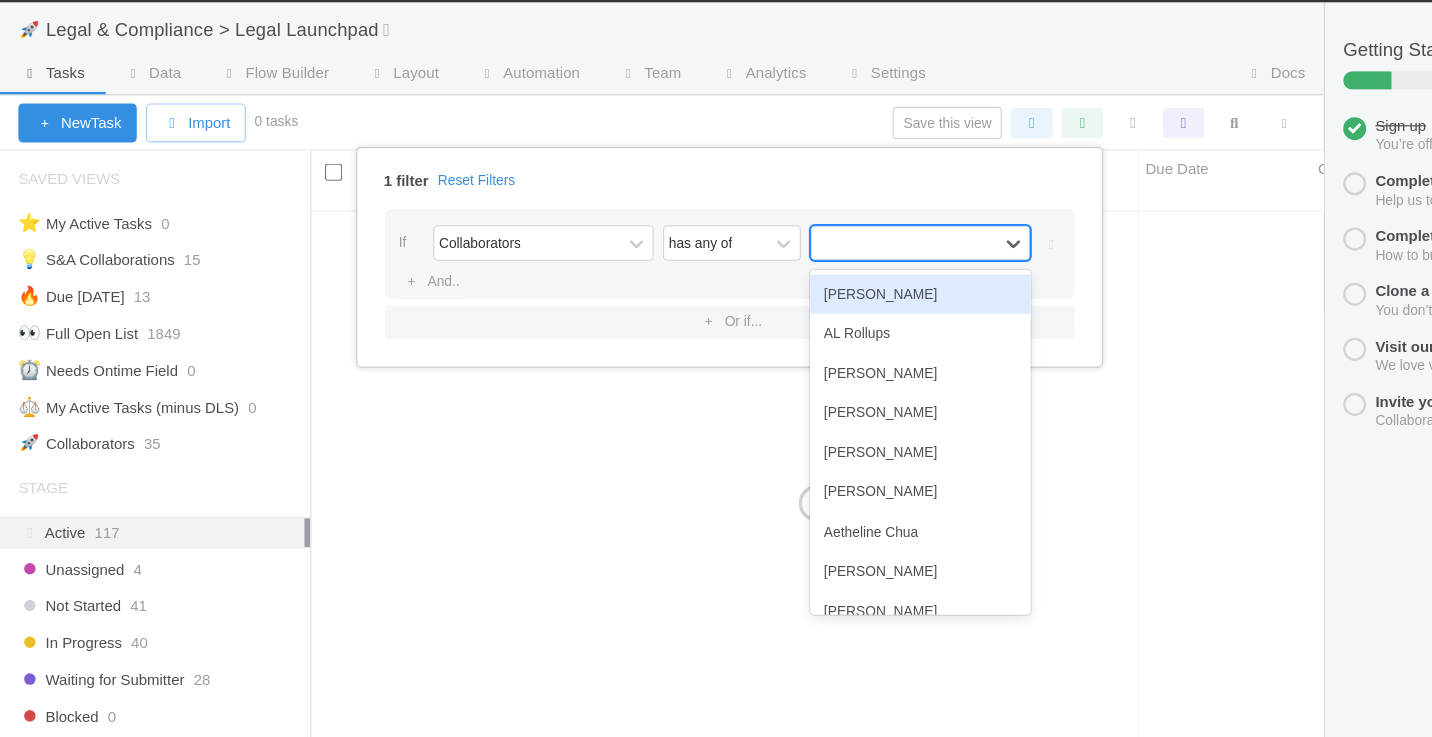 click at bounding box center (787, 253) 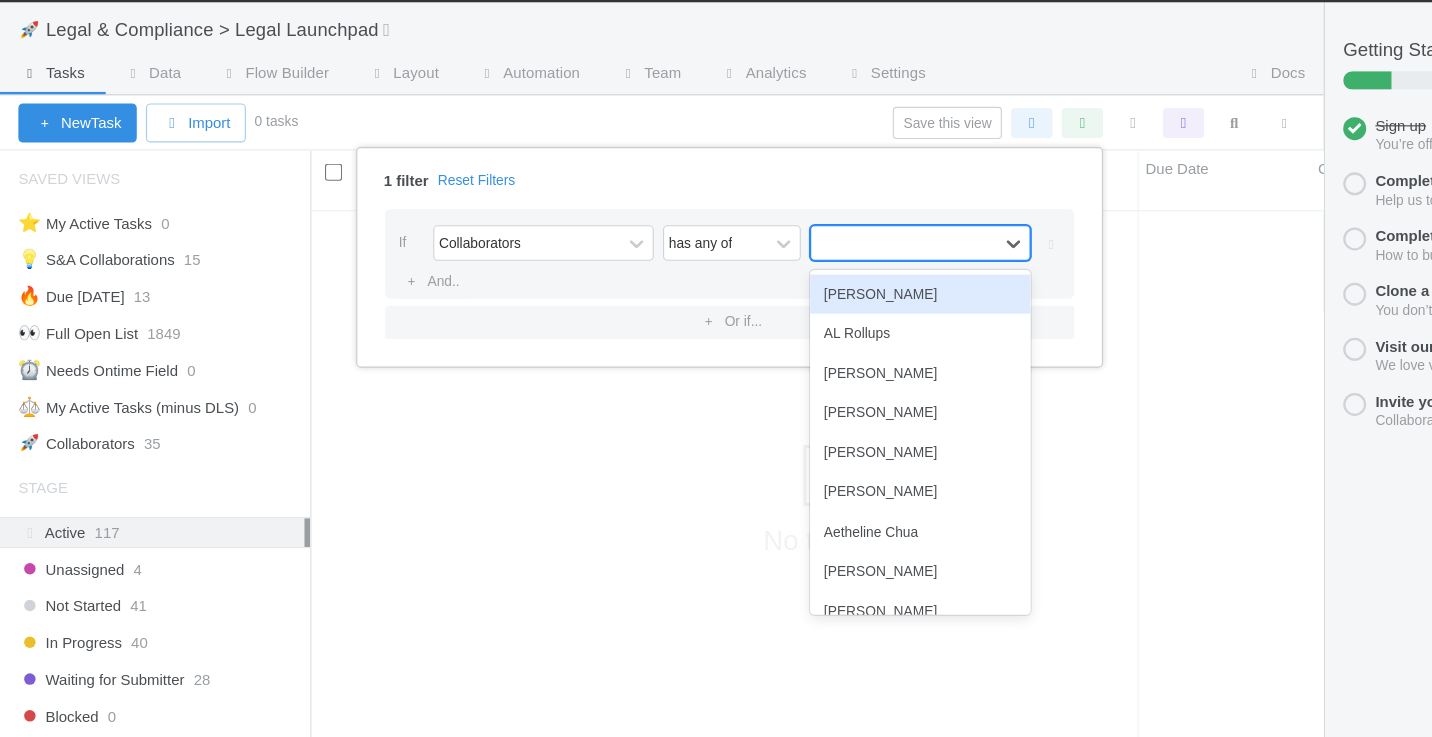 scroll, scrollTop: 15, scrollLeft: 16, axis: both 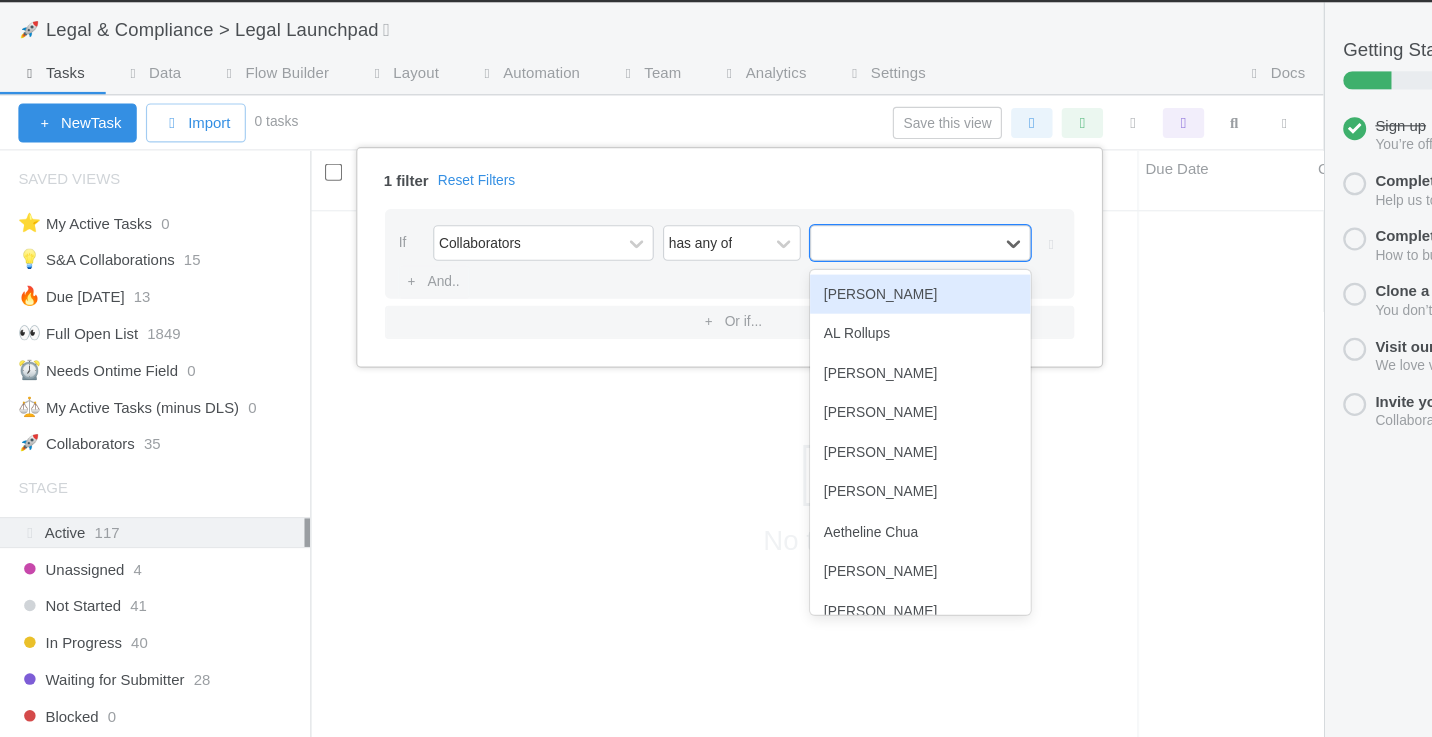 click on "[PERSON_NAME]" at bounding box center [801, 298] 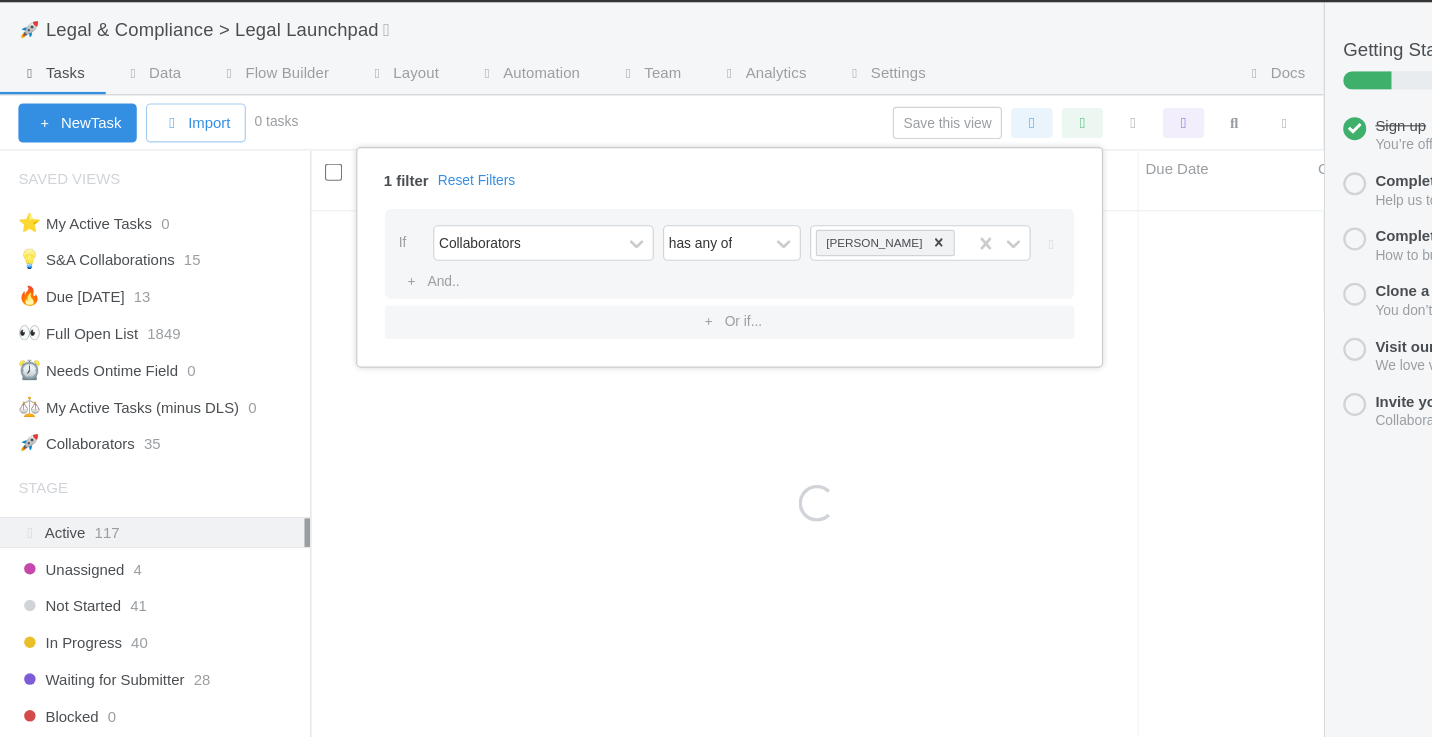 click on "1 filter Reset Filters If Collaborators has any of [PERSON_NAME] And.. Or if..." at bounding box center [716, 368] 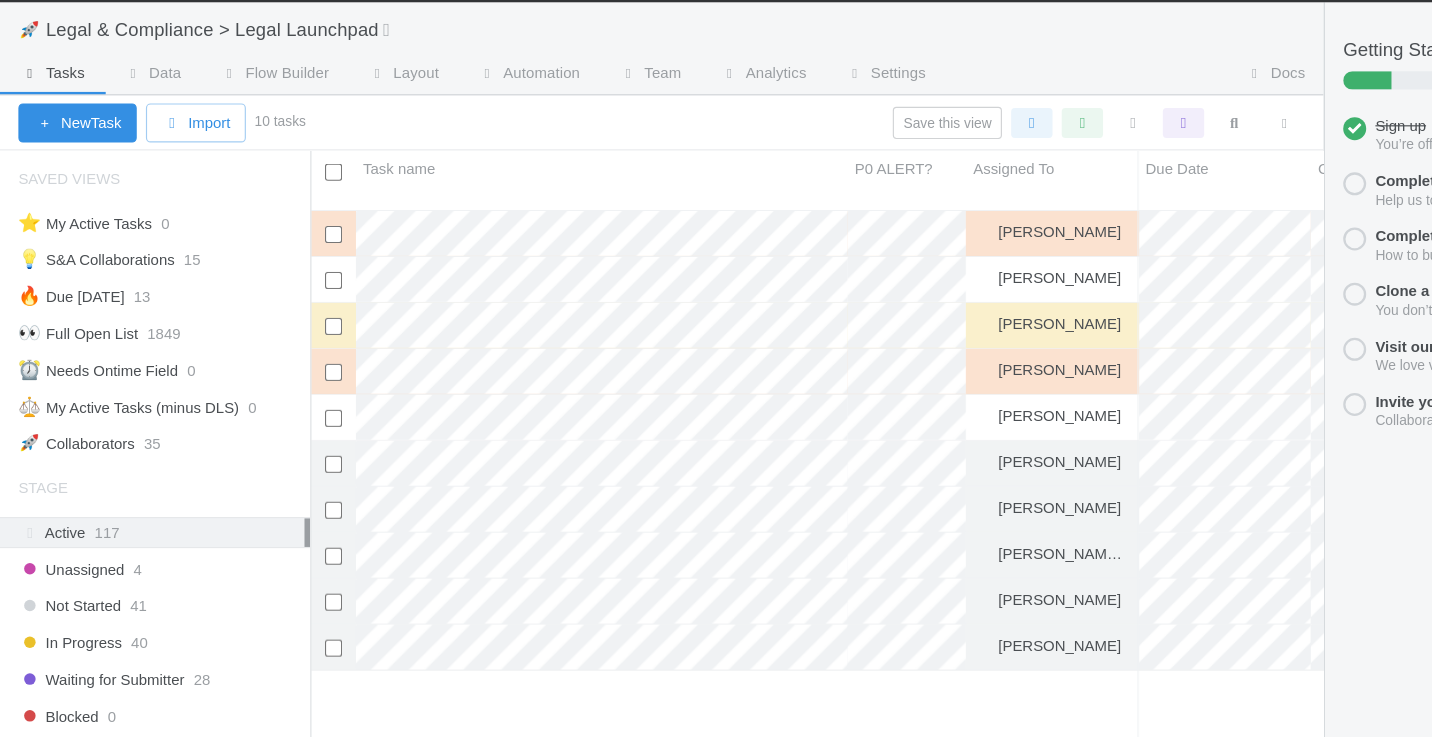 scroll, scrollTop: 15, scrollLeft: 16, axis: both 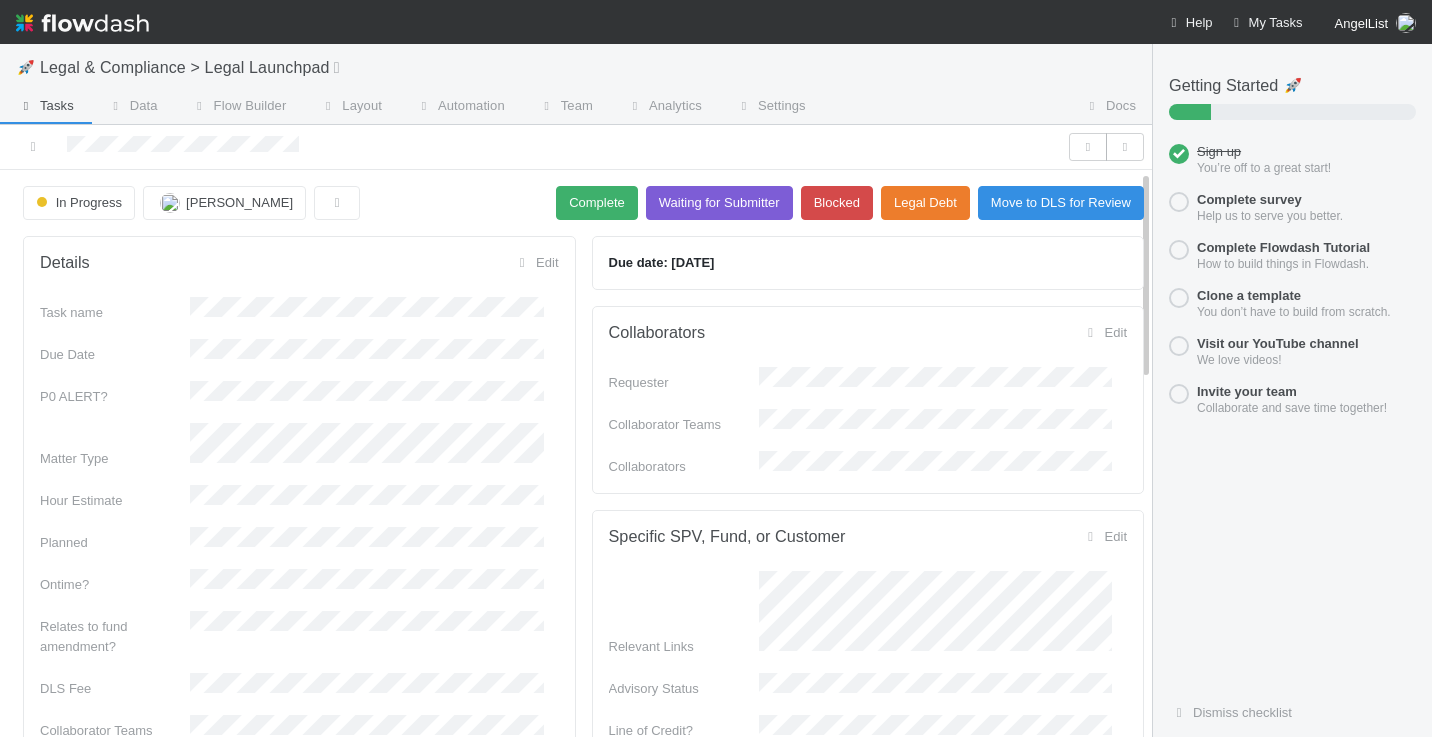 click at bounding box center (576, 147) 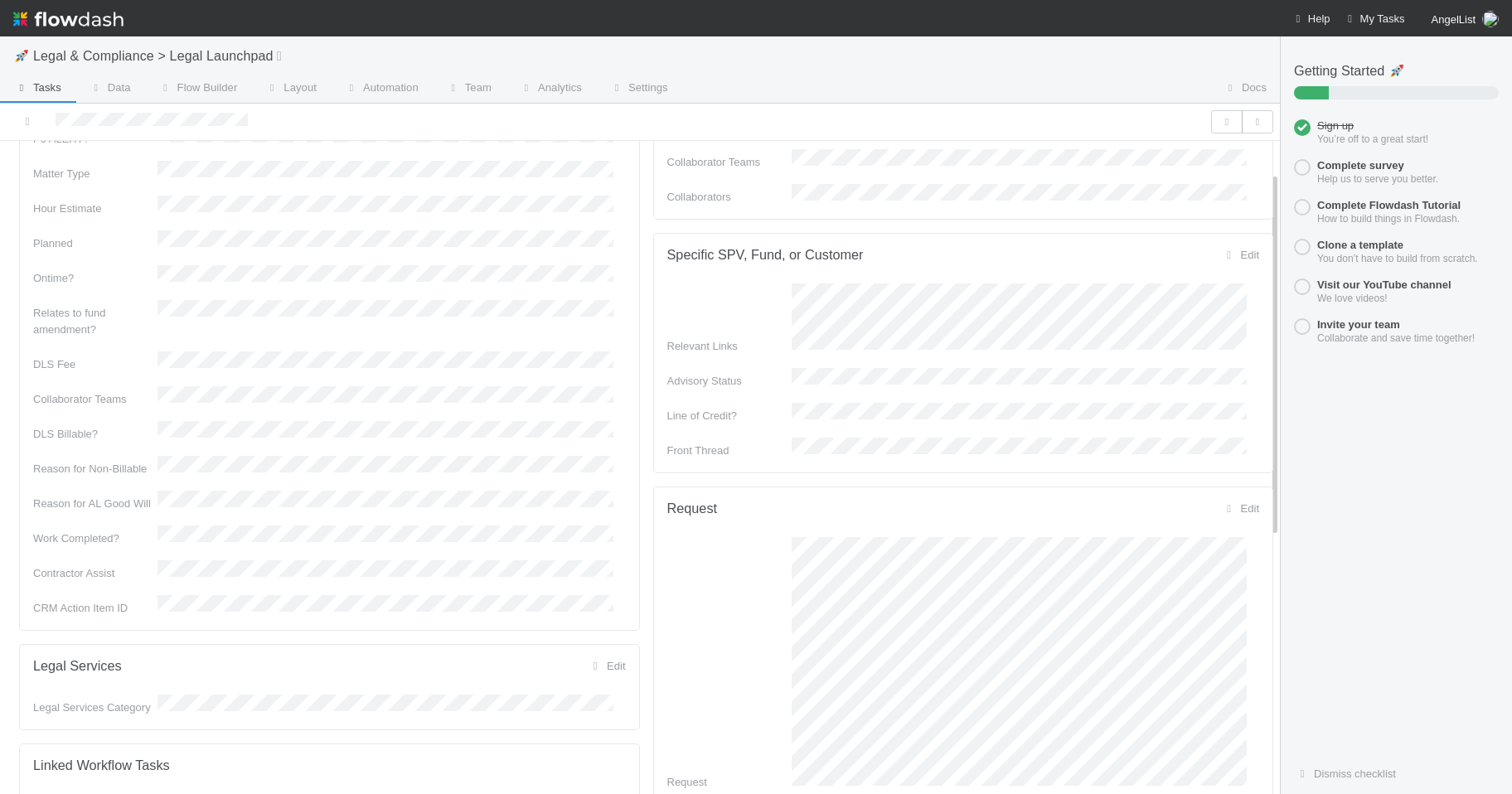 scroll, scrollTop: 229, scrollLeft: 0, axis: vertical 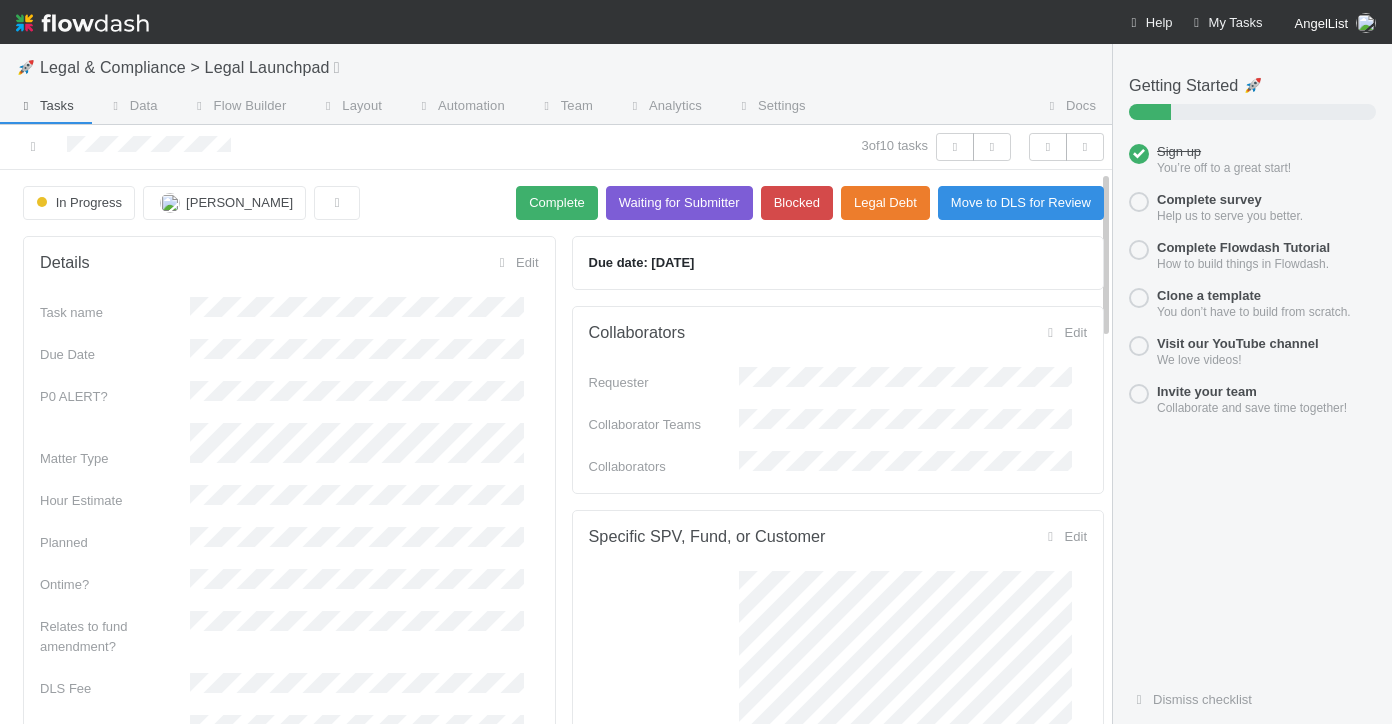click on "🚀 Legal & Compliance > Legal Launchpad" at bounding box center (556, 68) 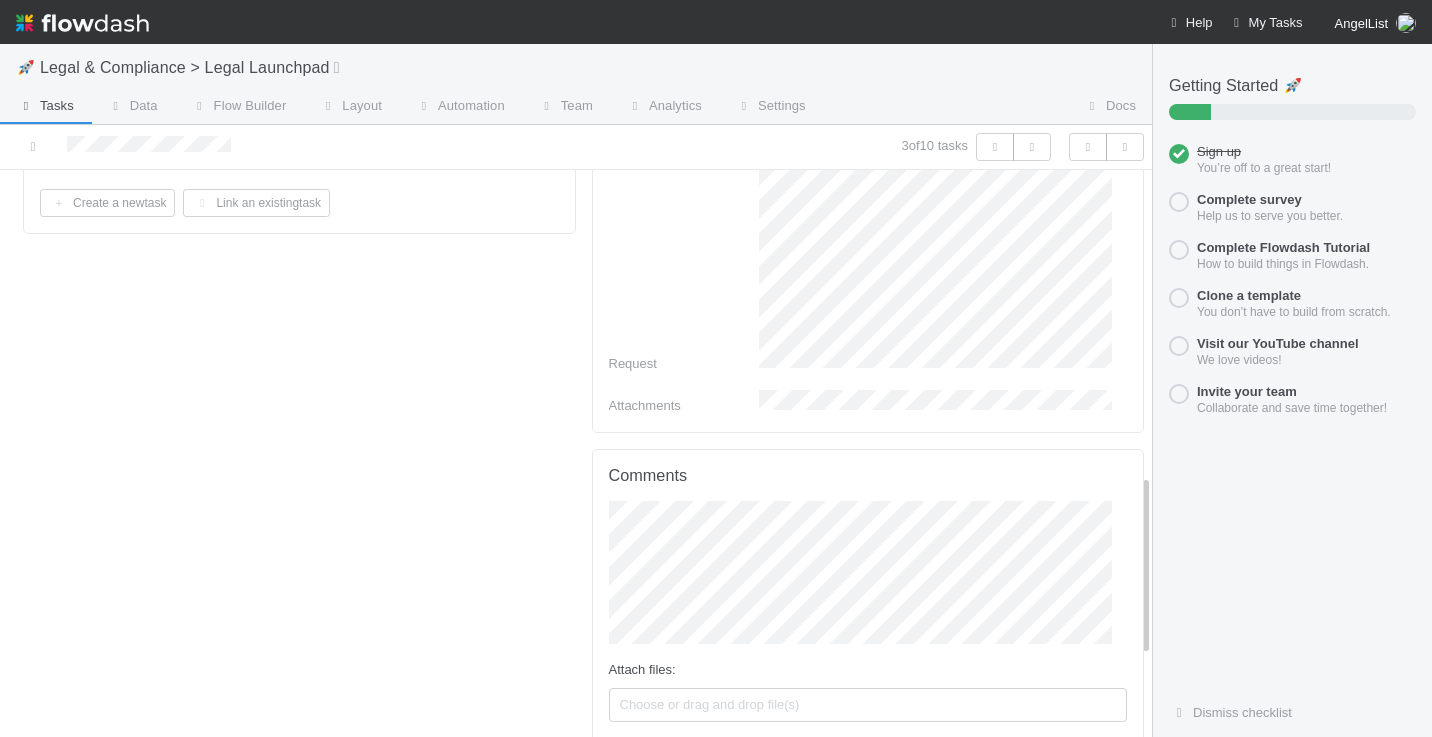 scroll, scrollTop: 1195, scrollLeft: 0, axis: vertical 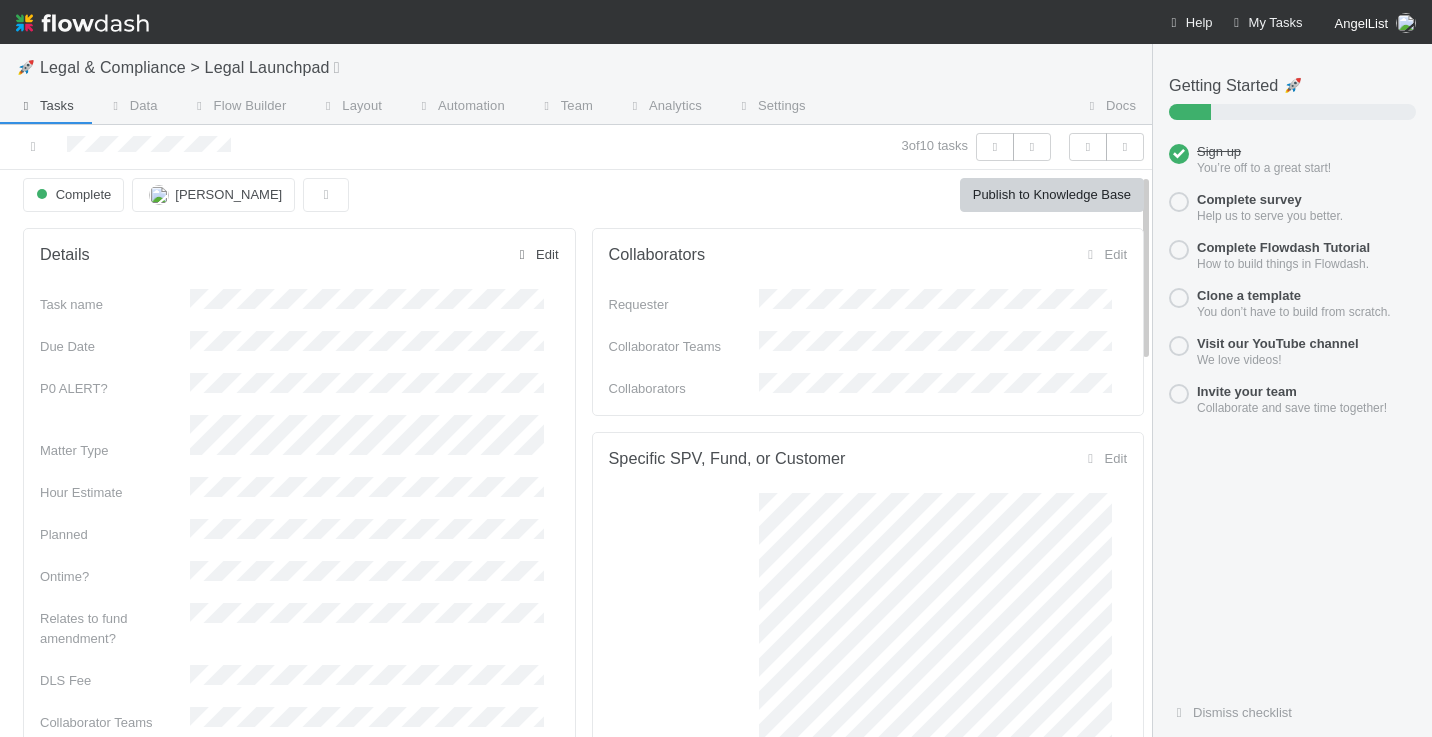 click on "Edit" at bounding box center [535, 254] 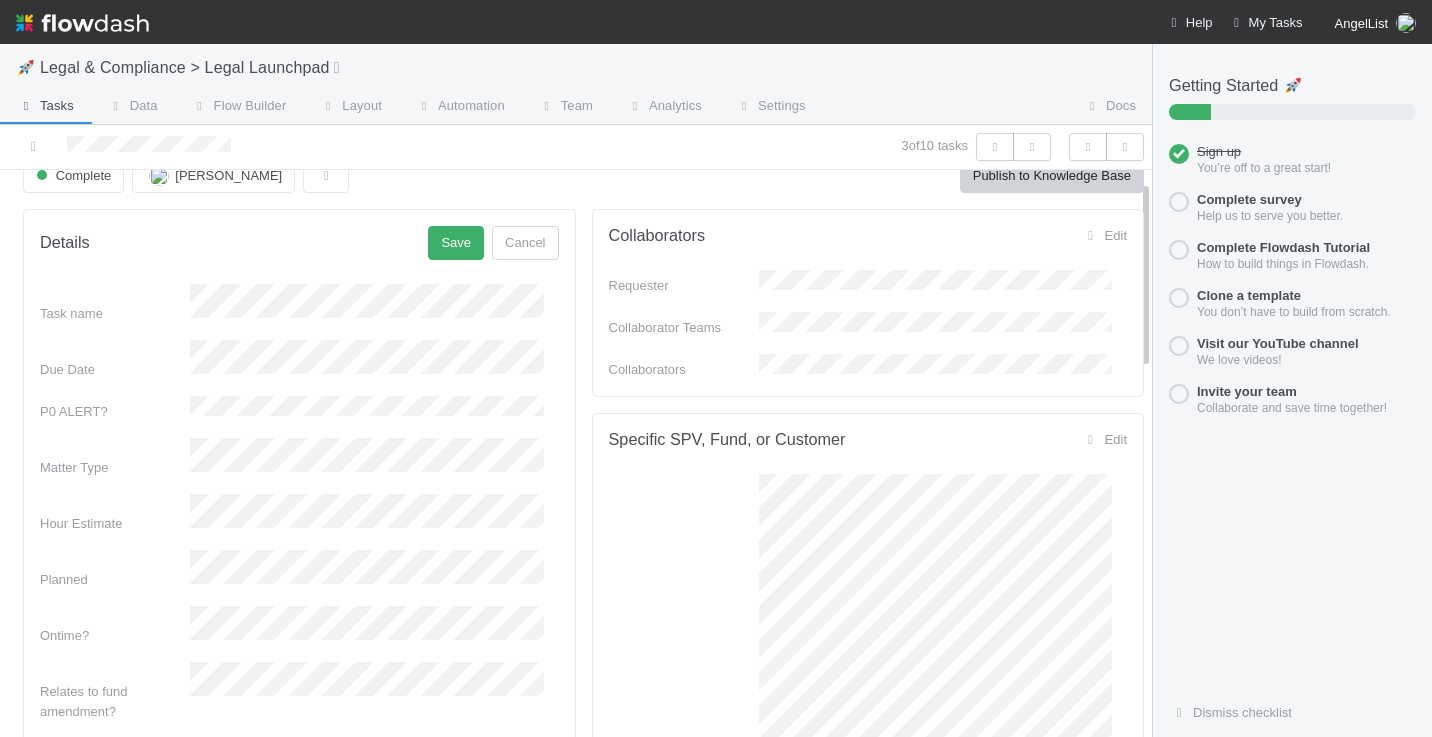 scroll, scrollTop: 32, scrollLeft: 0, axis: vertical 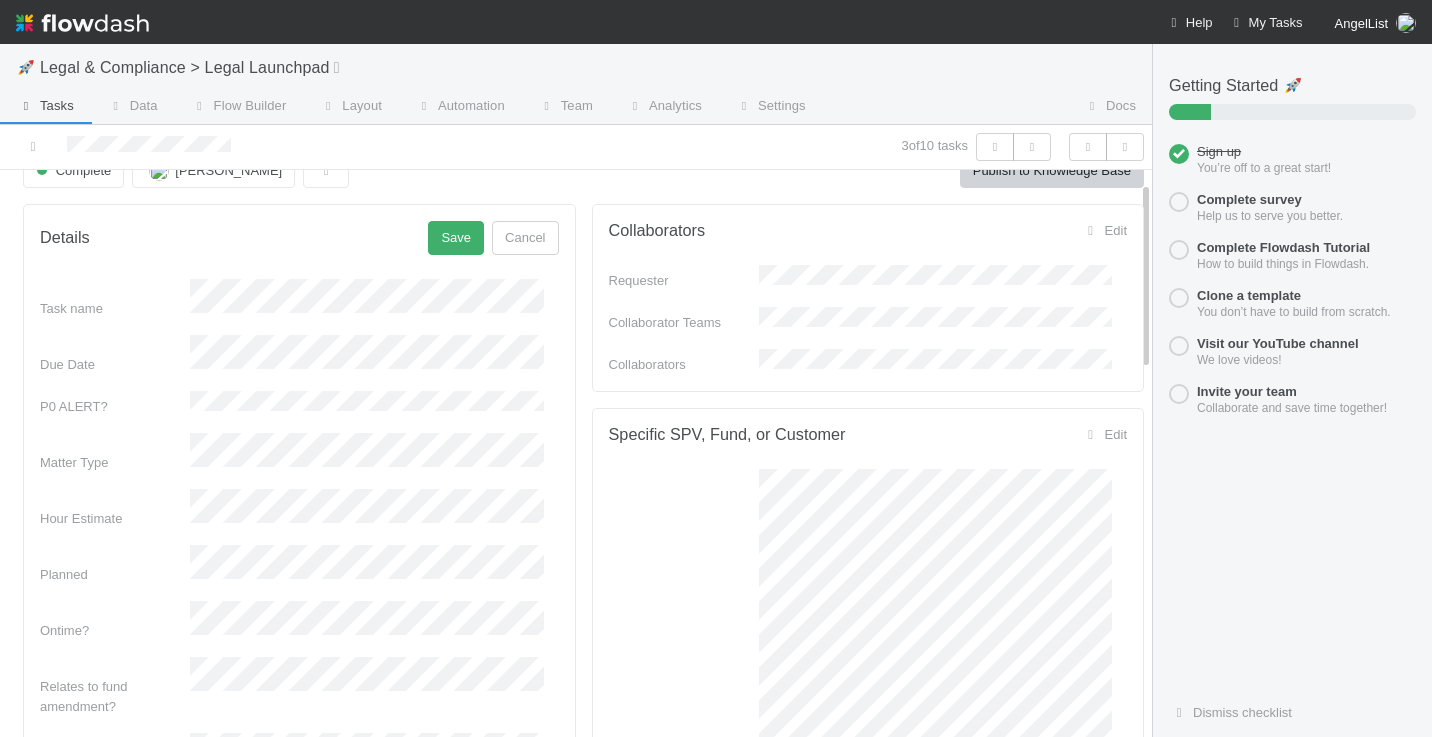 click on "Hour Estimate" at bounding box center [299, 509] 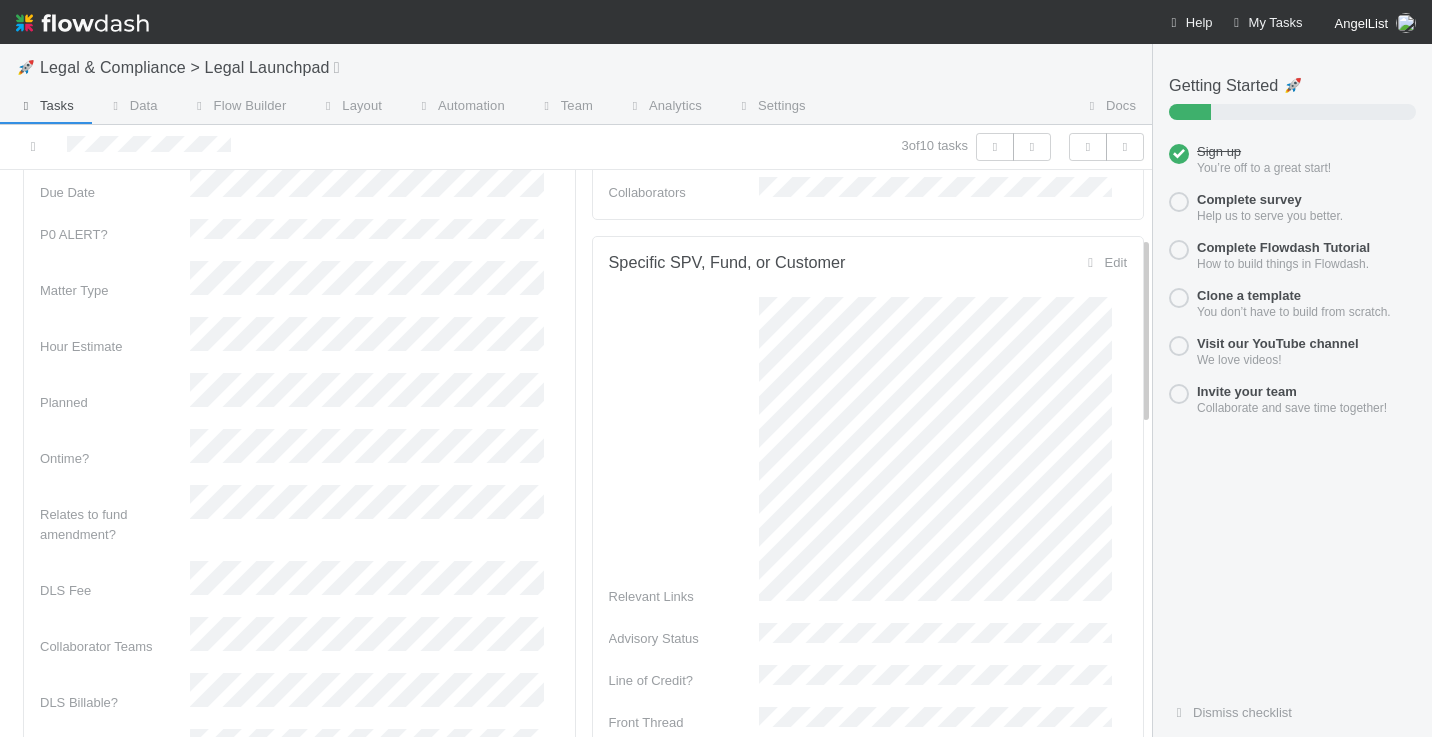 scroll, scrollTop: 171, scrollLeft: 0, axis: vertical 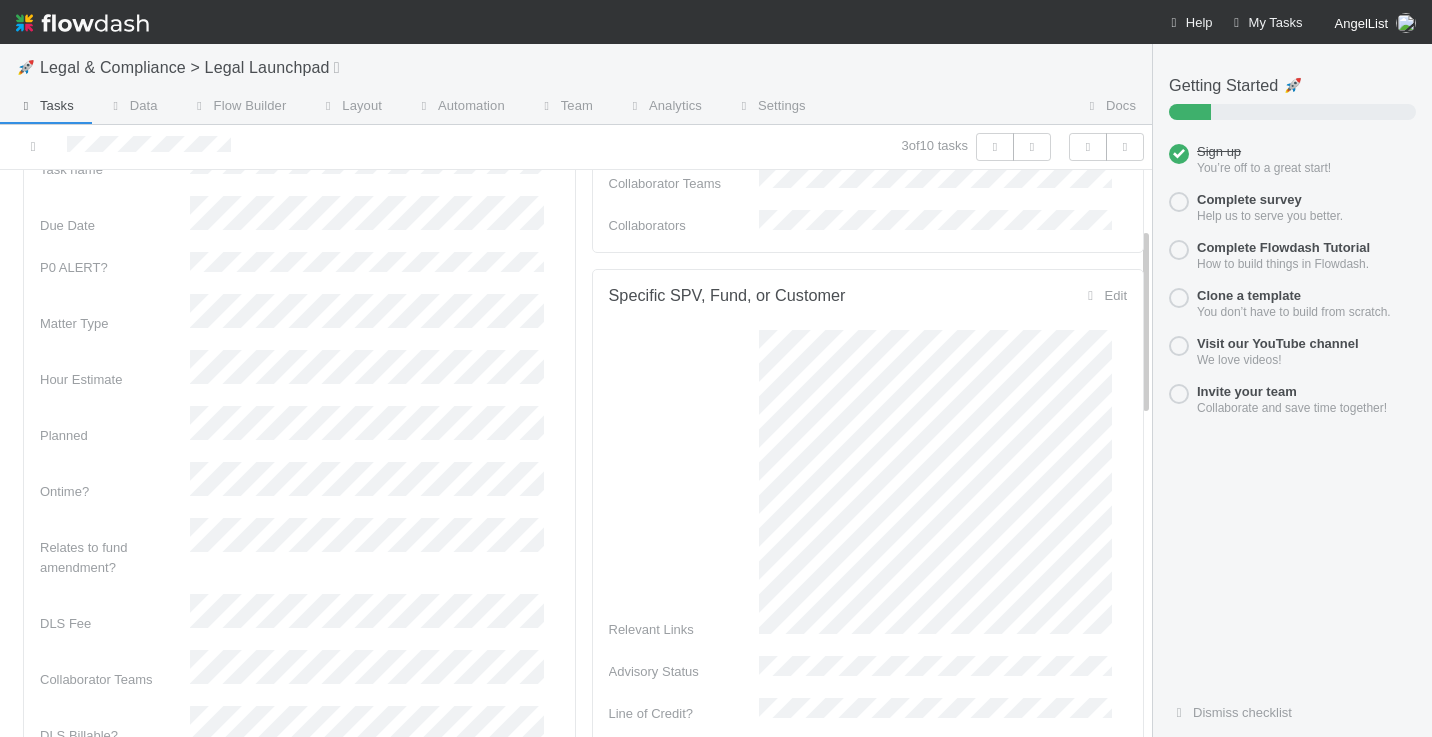 click on "Hour Estimate" at bounding box center [299, 370] 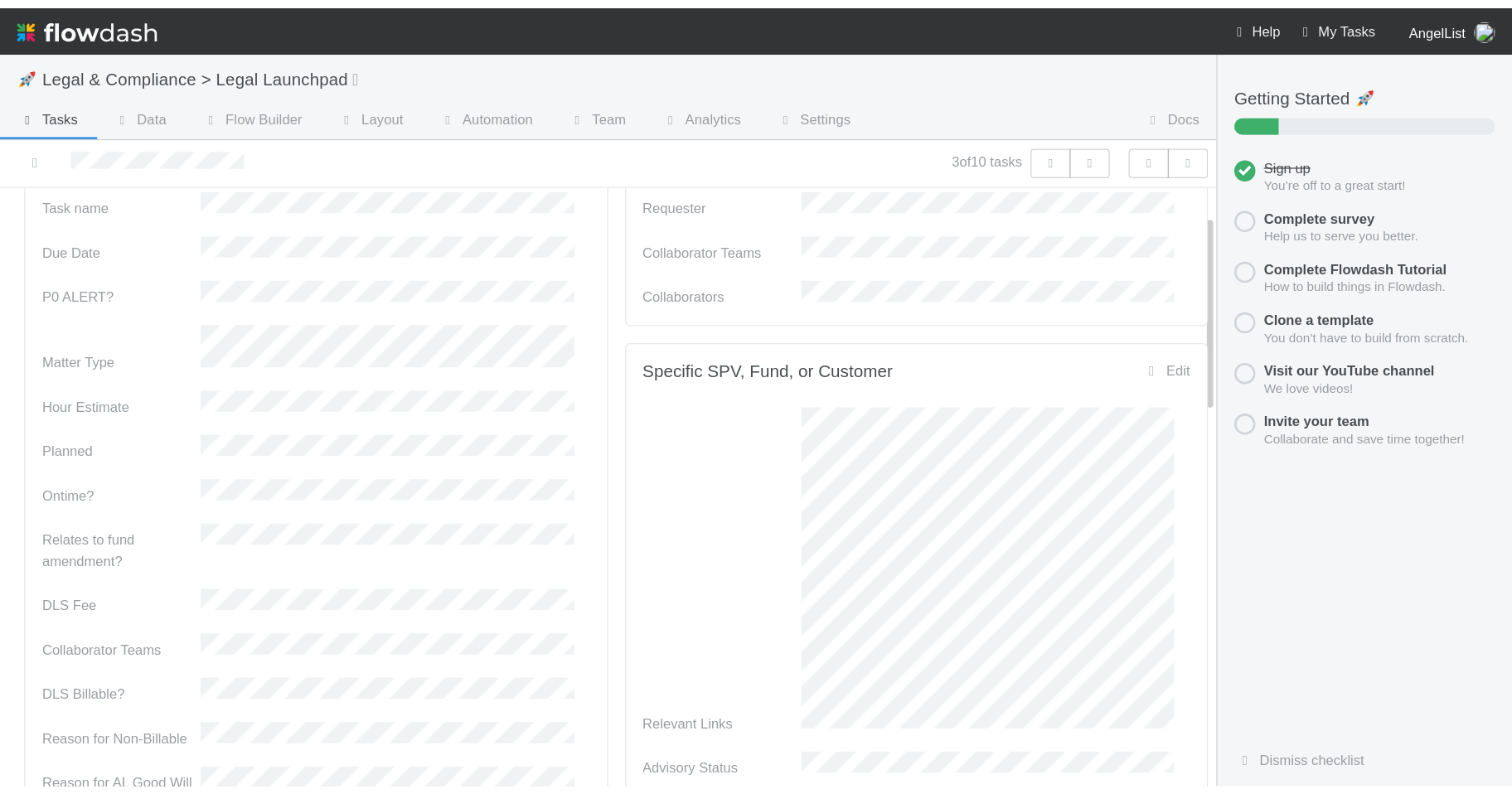 scroll, scrollTop: 0, scrollLeft: 0, axis: both 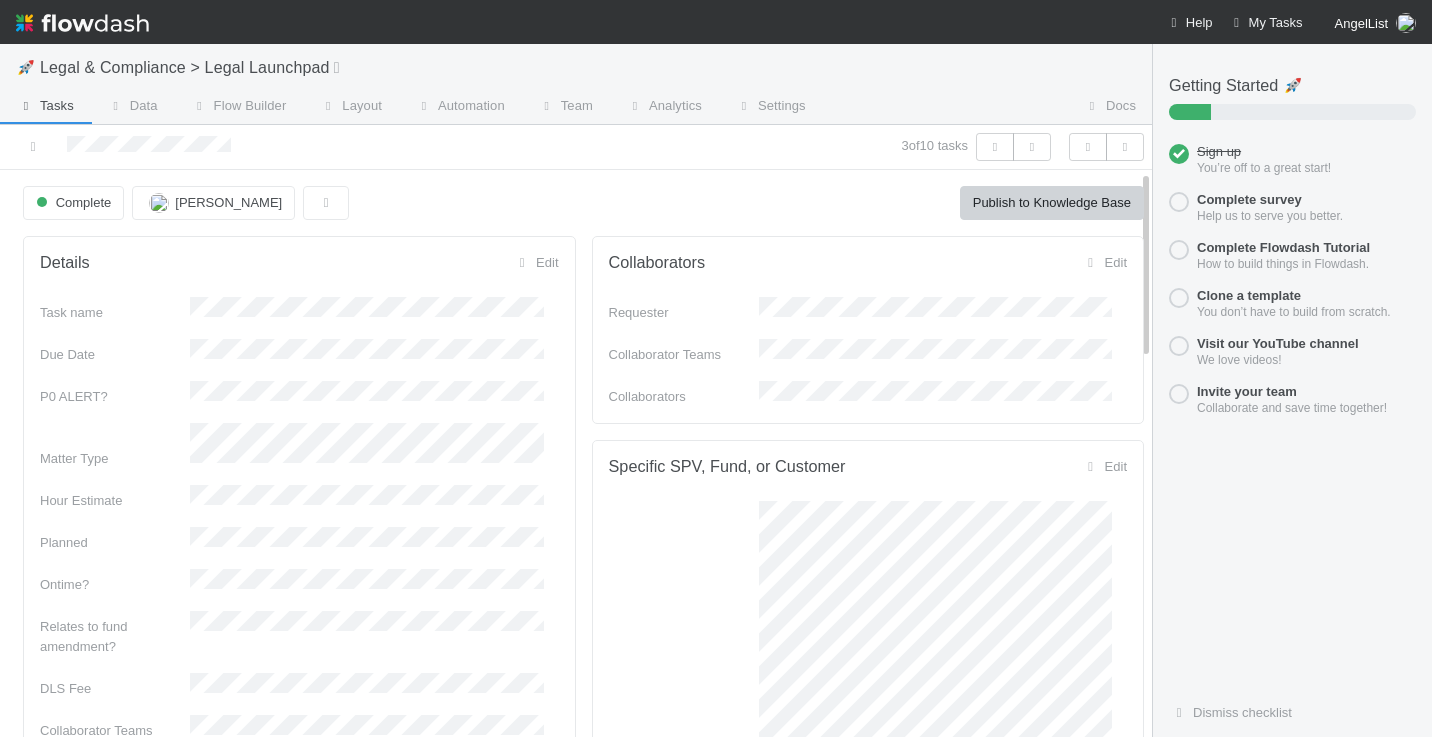 click on "Complete Robin Sosnow Publish to Knowledge Base Details Edit Task name  Due Date  P0 ALERT?  Matter Type  Hour Estimate  Planned  Ontime?  Relates to fund amendment?  DLS Fee  Collaborator Teams  DLS Billable?  Reason for Non-Billable  Reason for AL Good Will  Work Completed?  Contractor Assist  CRM Action Item ID  Legal Services Edit Legal Services Category  Linked Workflow Tasks You do not have access to the   Launchpad Knowledge Base   workflow. DLS Task Link   Create a new  task Link an existing  task Collaborators Edit Requester  Collaborator Teams  Collaborators  Specific SPV, Fund, or Customer Edit Relevant Links  Advisory Status  Line of Credit?  Front Thread  Request Edit Request  Attachments  Comments Attach files: Choose or drag and drop file(s) Add Comment" at bounding box center (583, 1043) 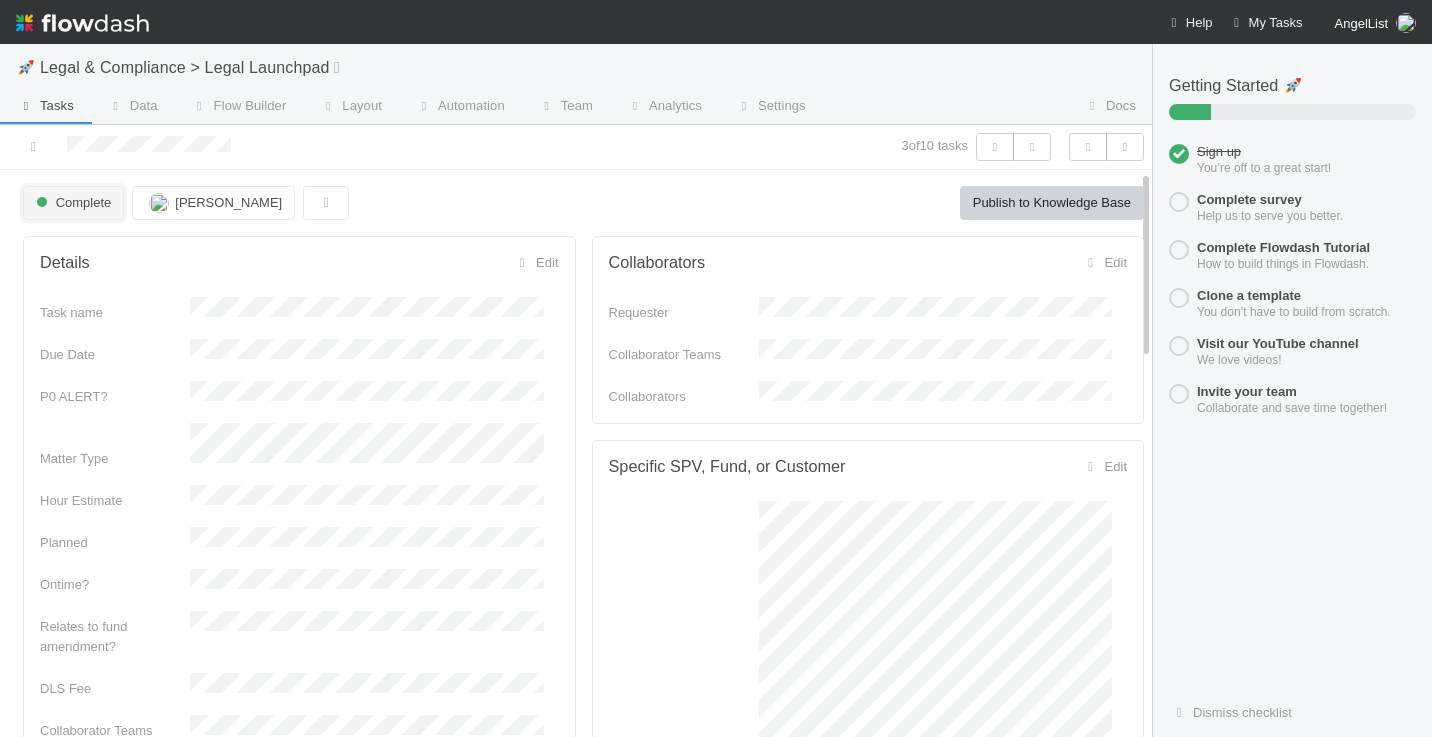click on "Complete" at bounding box center [71, 202] 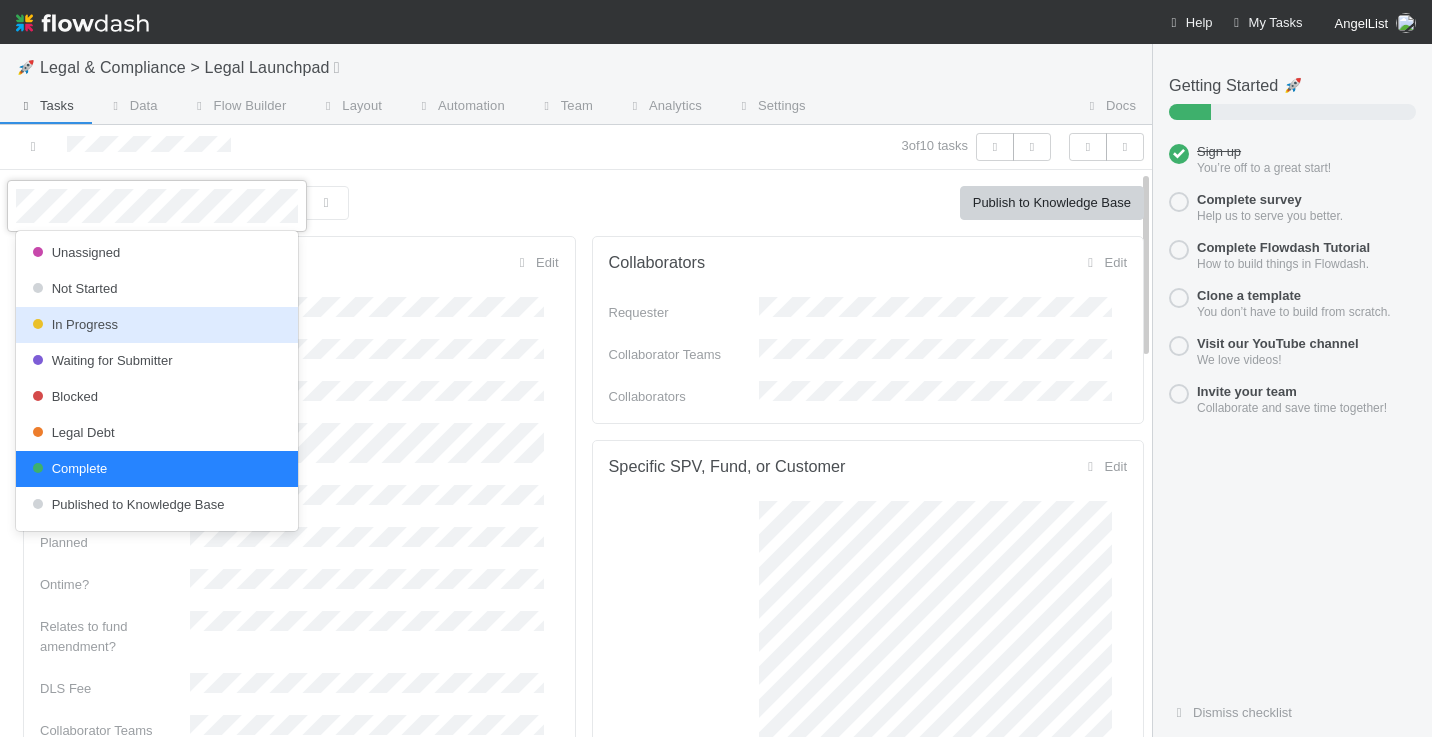 click on "In Progress" at bounding box center (73, 324) 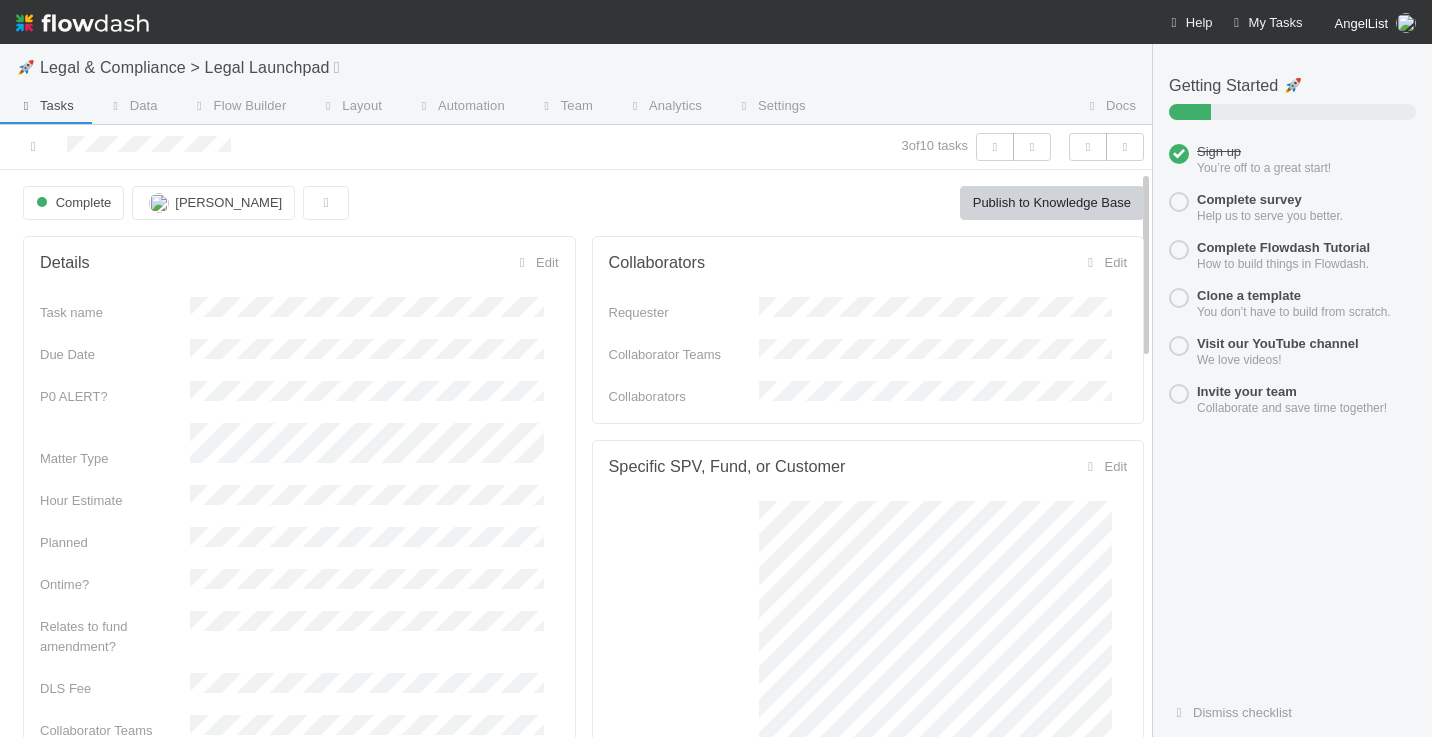 click on "3  of  10   tasks" at bounding box center [576, 147] 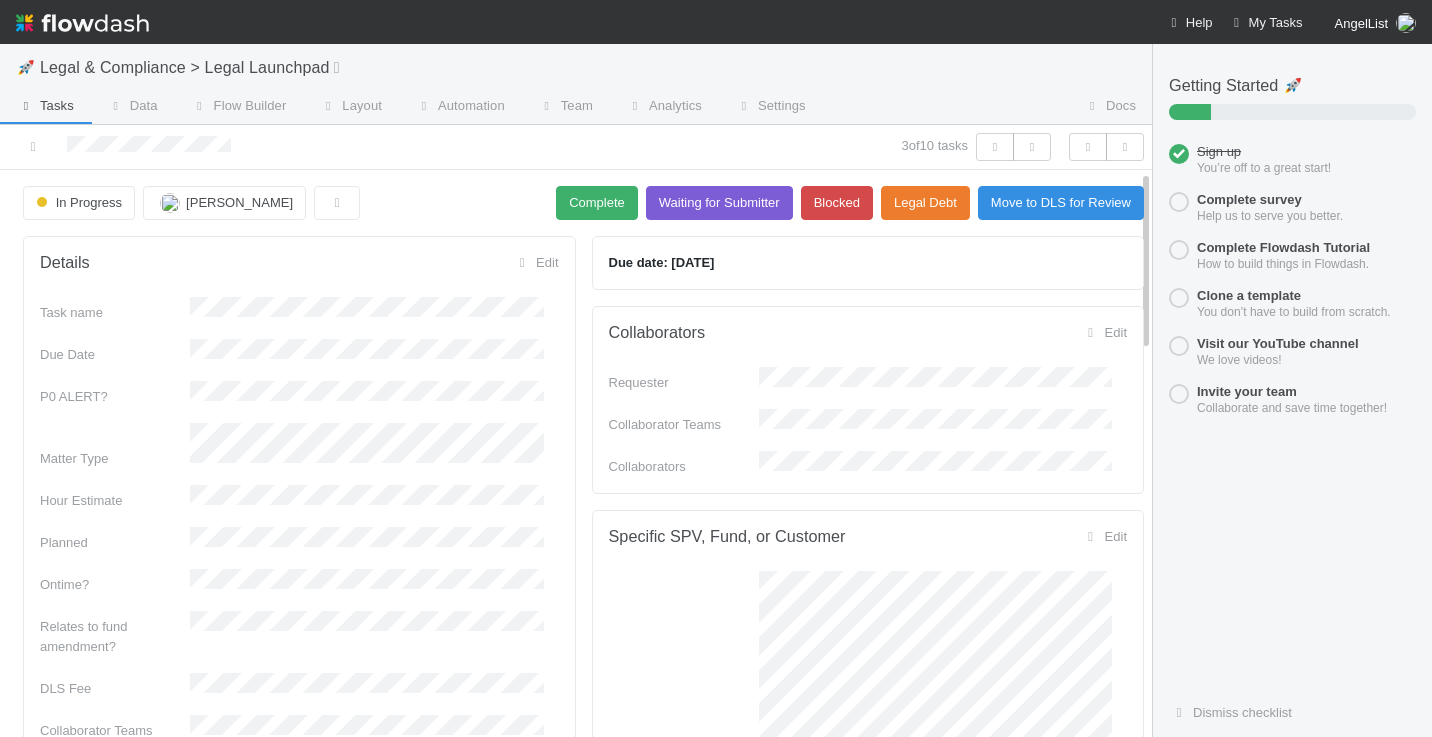 click on "In Progress Robin Sosnow Complete Waiting for Submitter Blocked Legal Debt Move to DLS for Review Details Edit Task name  Due Date  P0 ALERT?  Matter Type  Hour Estimate  Planned  Ontime?  Relates to fund amendment?  DLS Fee  Collaborator Teams  DLS Billable?  Reason for Non-Billable  Reason for AL Good Will  Work Completed?  Contractor Assist  CRM Action Item ID  Legal Services Edit Legal Services Category  Linked Workflow Tasks You do not have access to the   Launchpad Knowledge Base   workflow. DLS Task Link   Create a new  task Link an existing  task Due date: 7/28/2025 Collaborators Edit Requester  Collaborator Teams  Collaborators  Specific SPV, Fund, or Customer Edit Relevant Links  Advisory Status  Line of Credit?  Front Thread  Request Edit Request  Attachments  Comments Attach files: Choose or drag and drop file(s) Add Comment" at bounding box center (583, 1078) 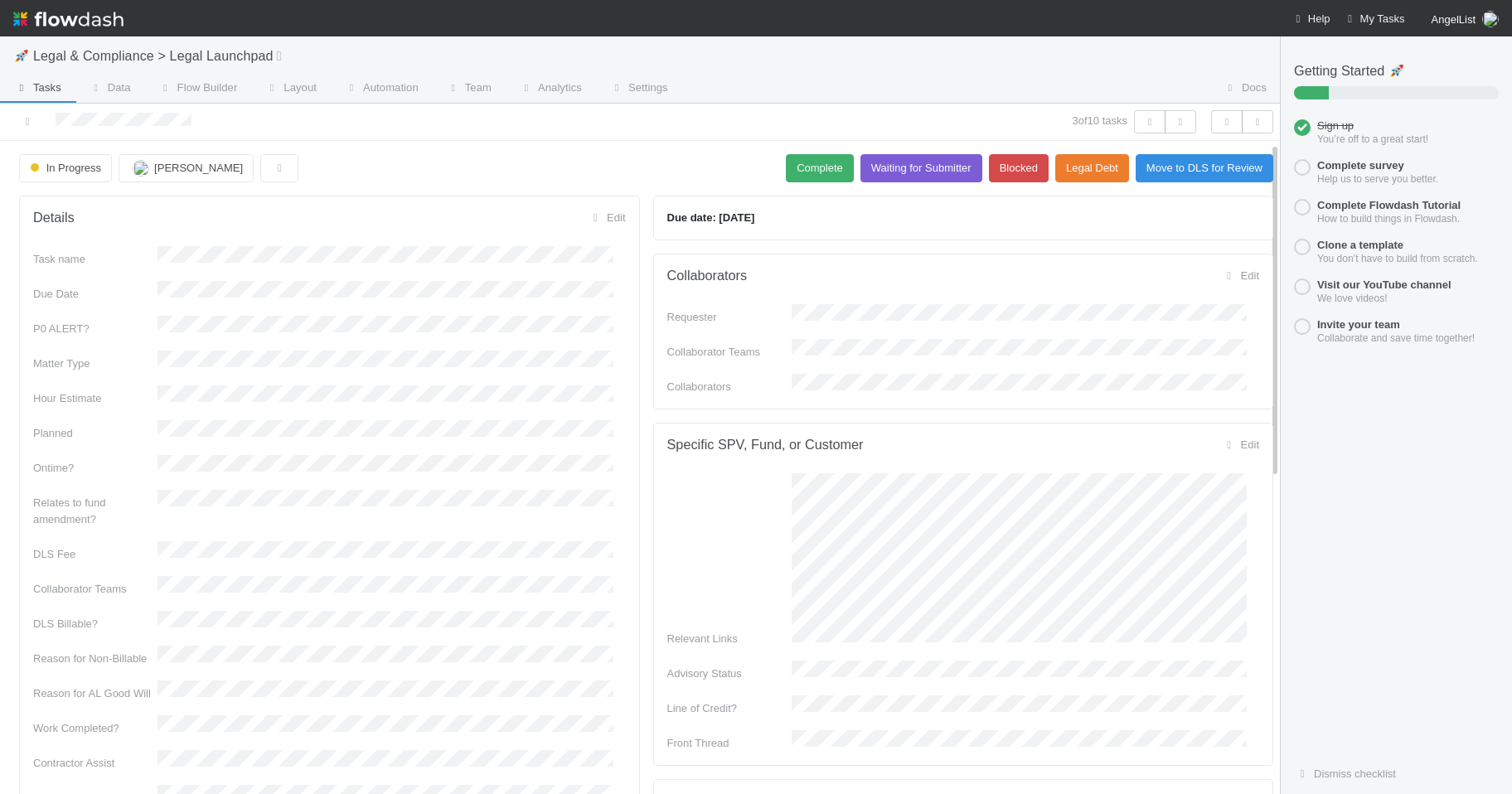 scroll, scrollTop: 3, scrollLeft: 0, axis: vertical 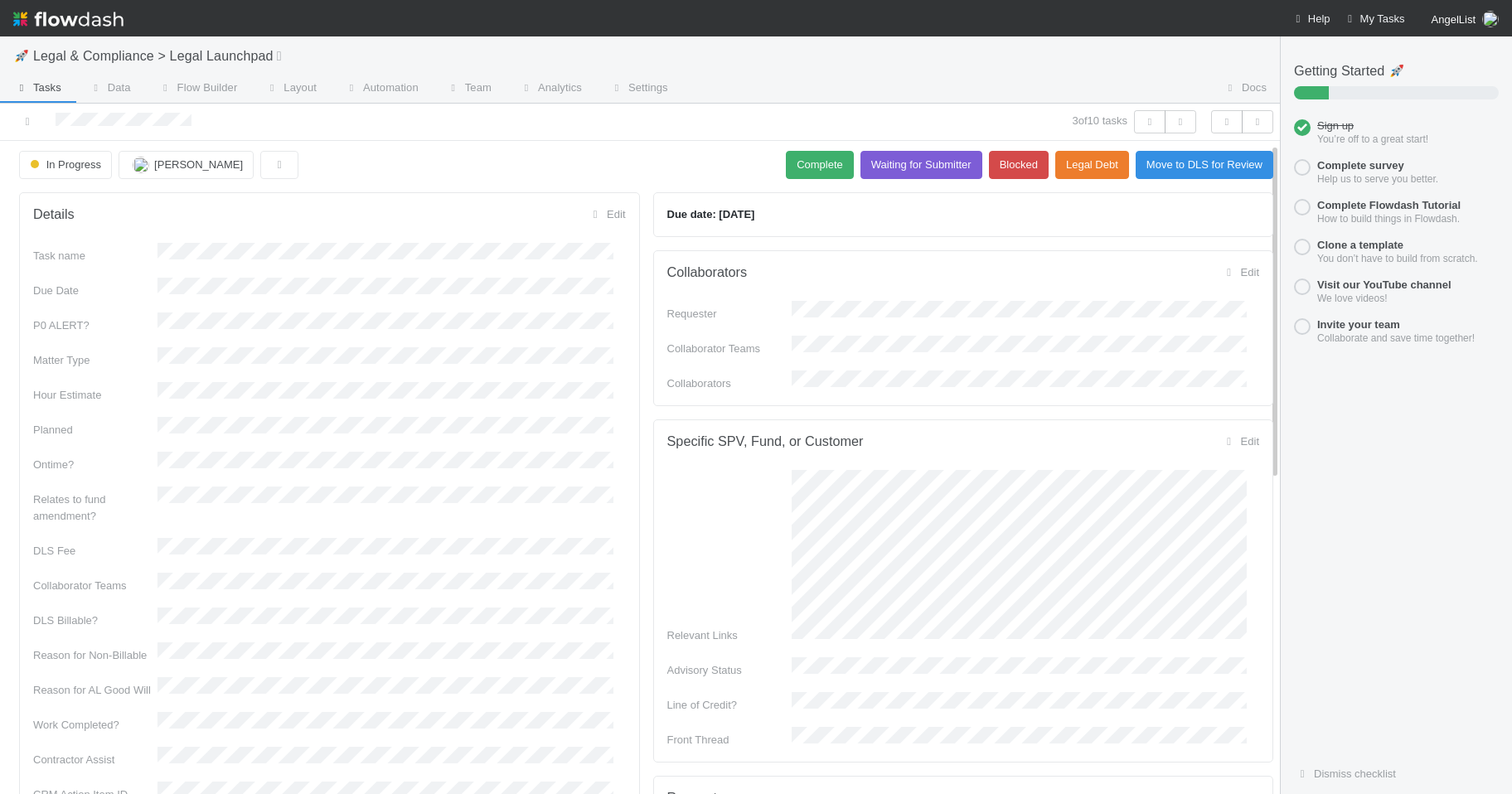 click on "In Progress Robin Sosnow Complete Waiting for Submitter Blocked Legal Debt Move to DLS for Review" at bounding box center [646, 165] 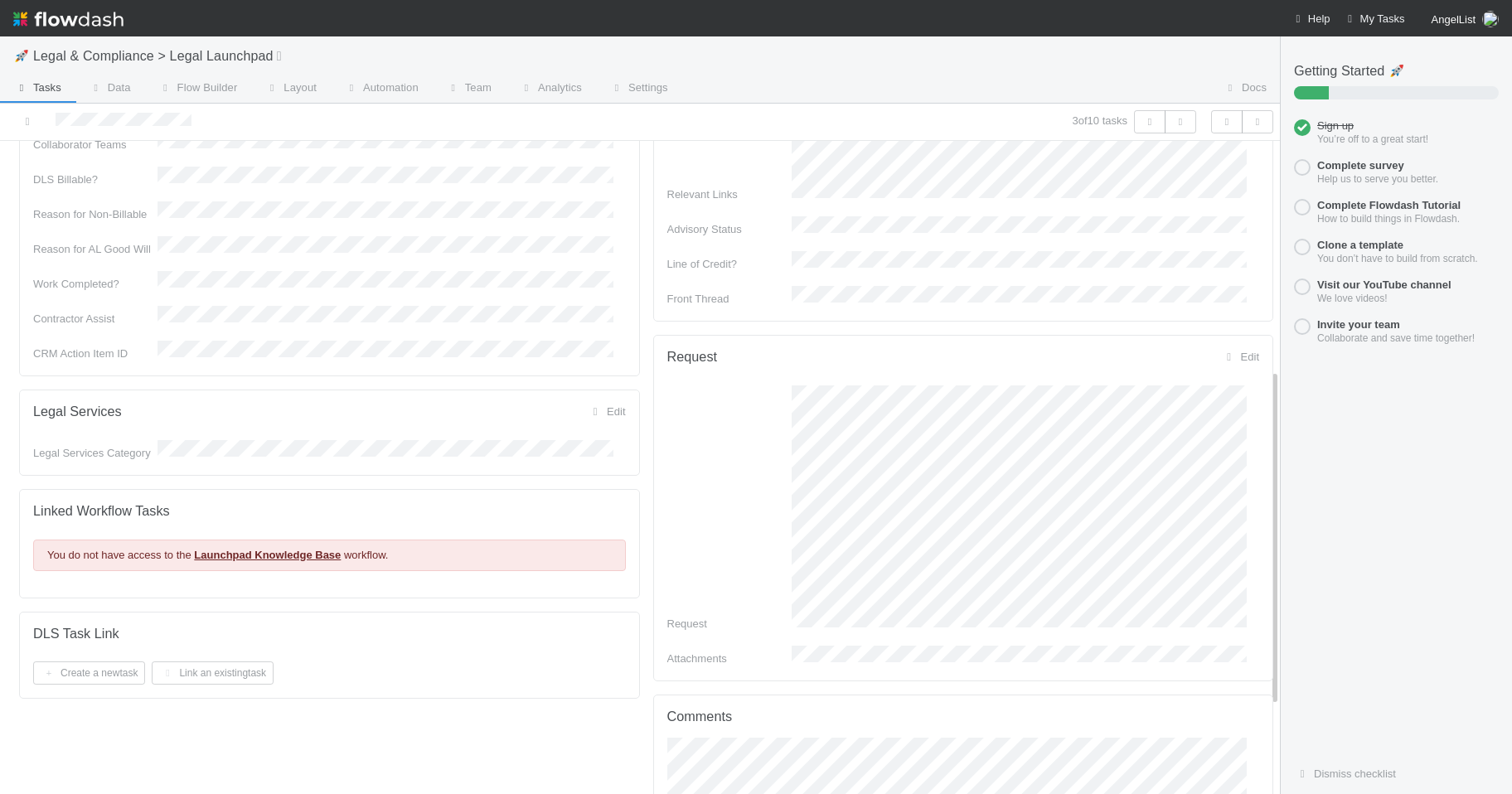 scroll, scrollTop: 458, scrollLeft: 0, axis: vertical 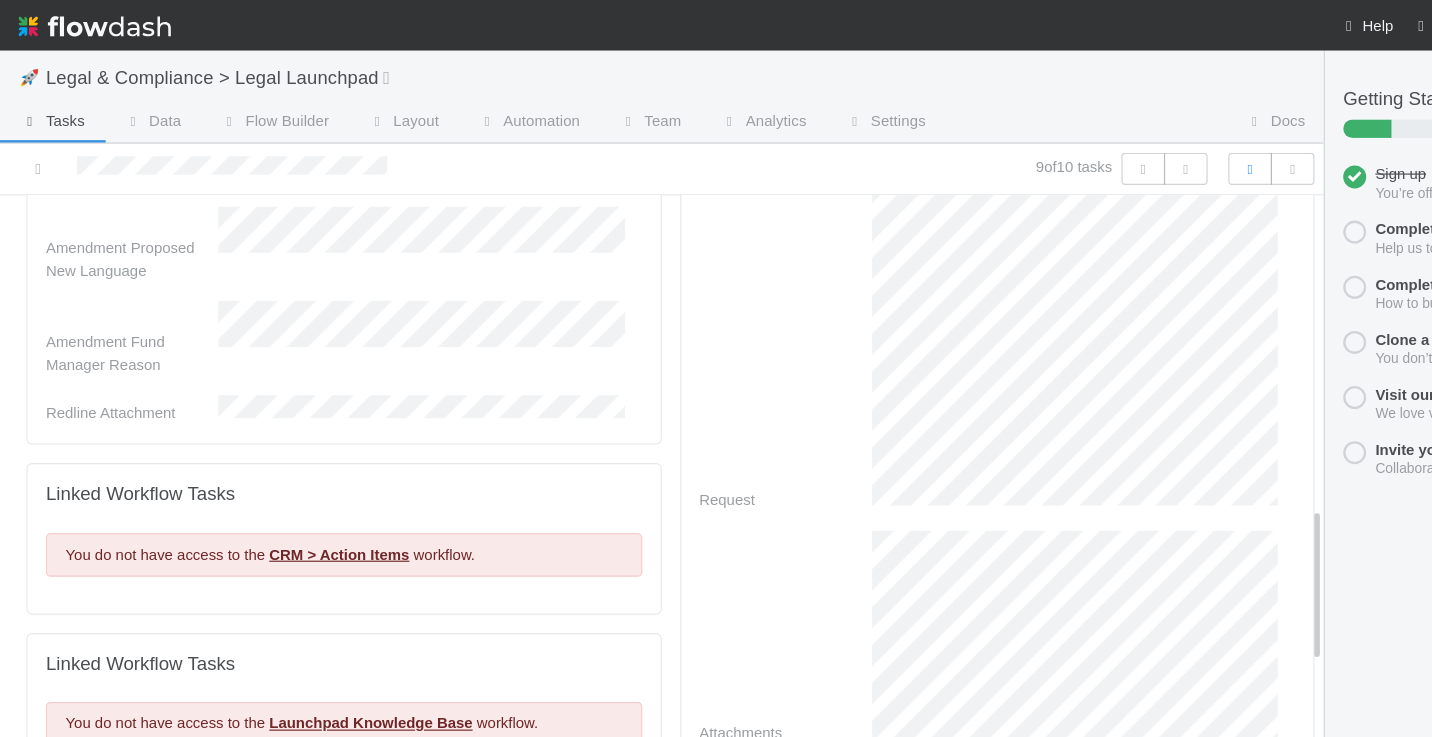 click at bounding box center [272, 147] 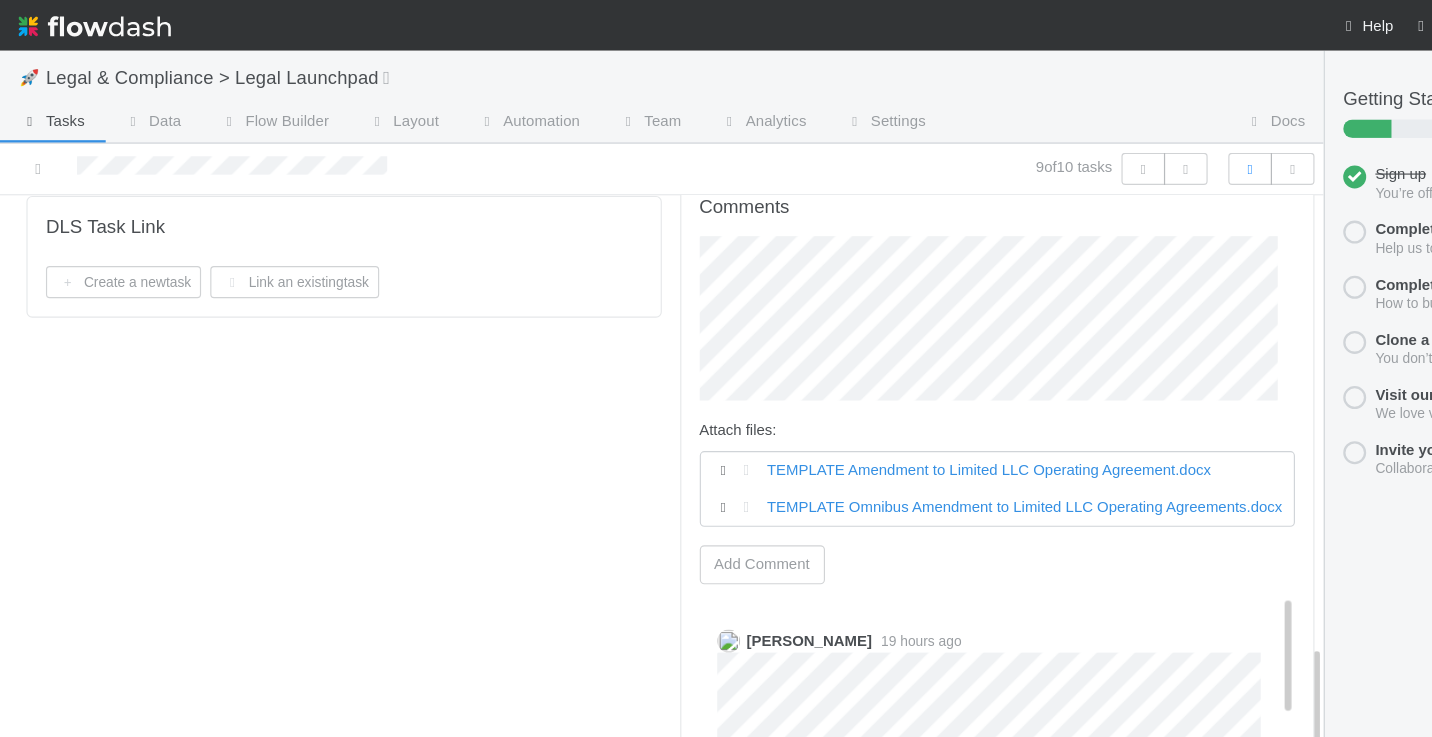 scroll, scrollTop: 1675, scrollLeft: 0, axis: vertical 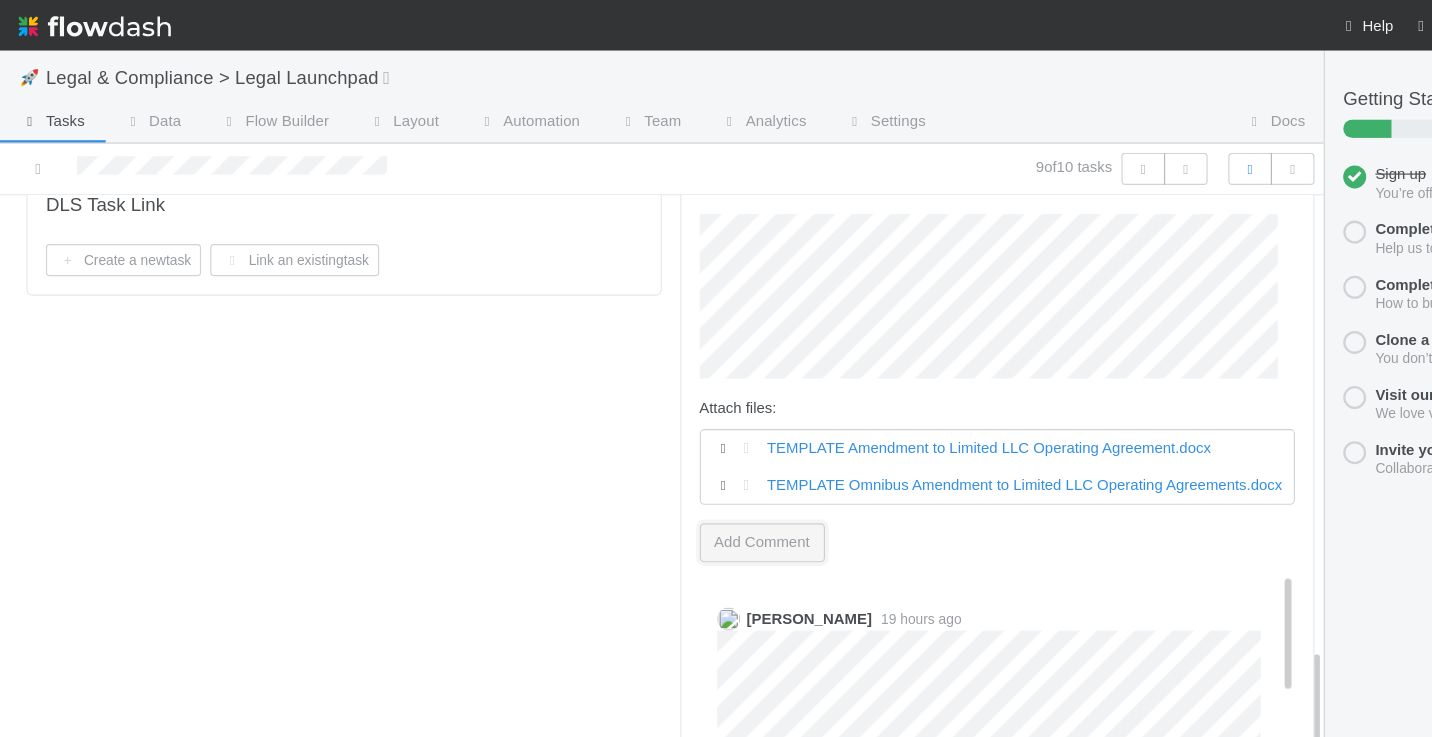 click on "Add Comment" at bounding box center [663, 473] 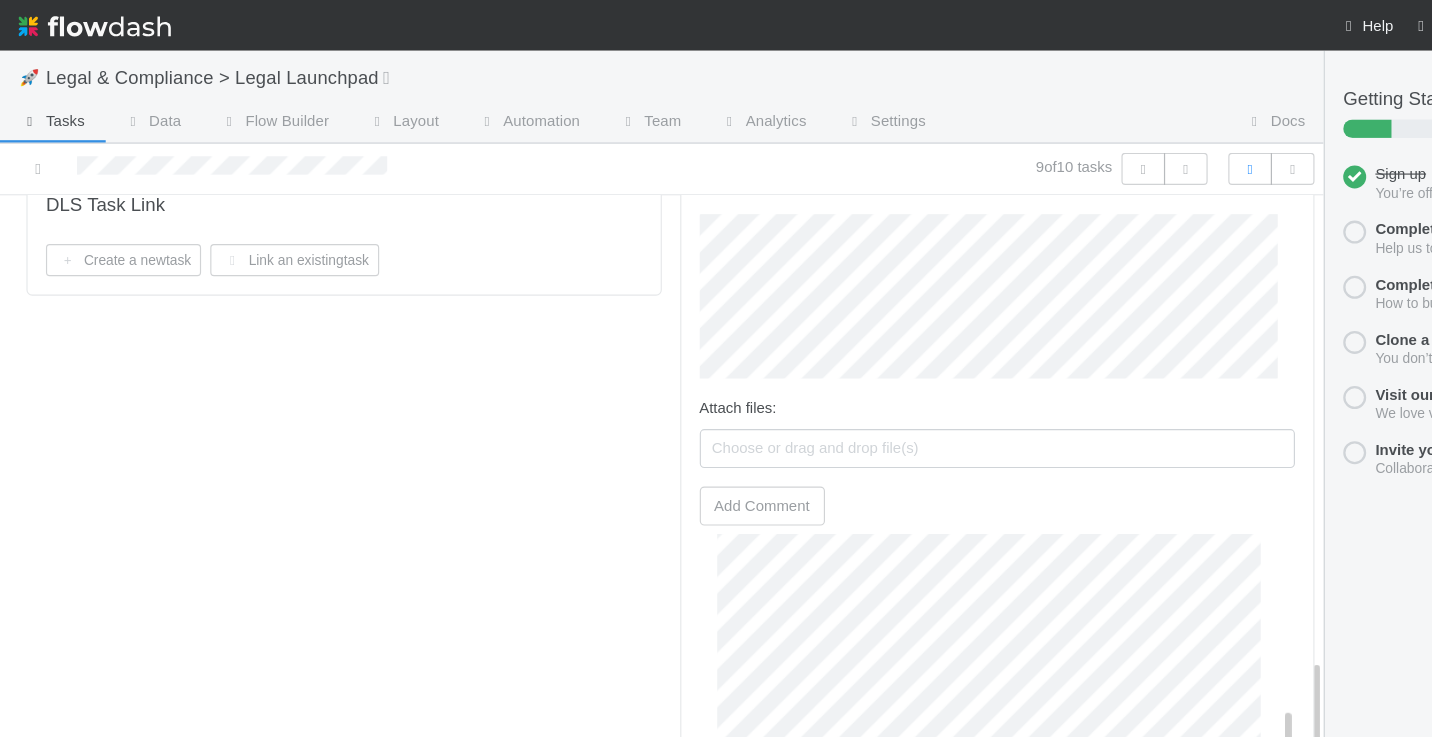 scroll, scrollTop: 416, scrollLeft: 0, axis: vertical 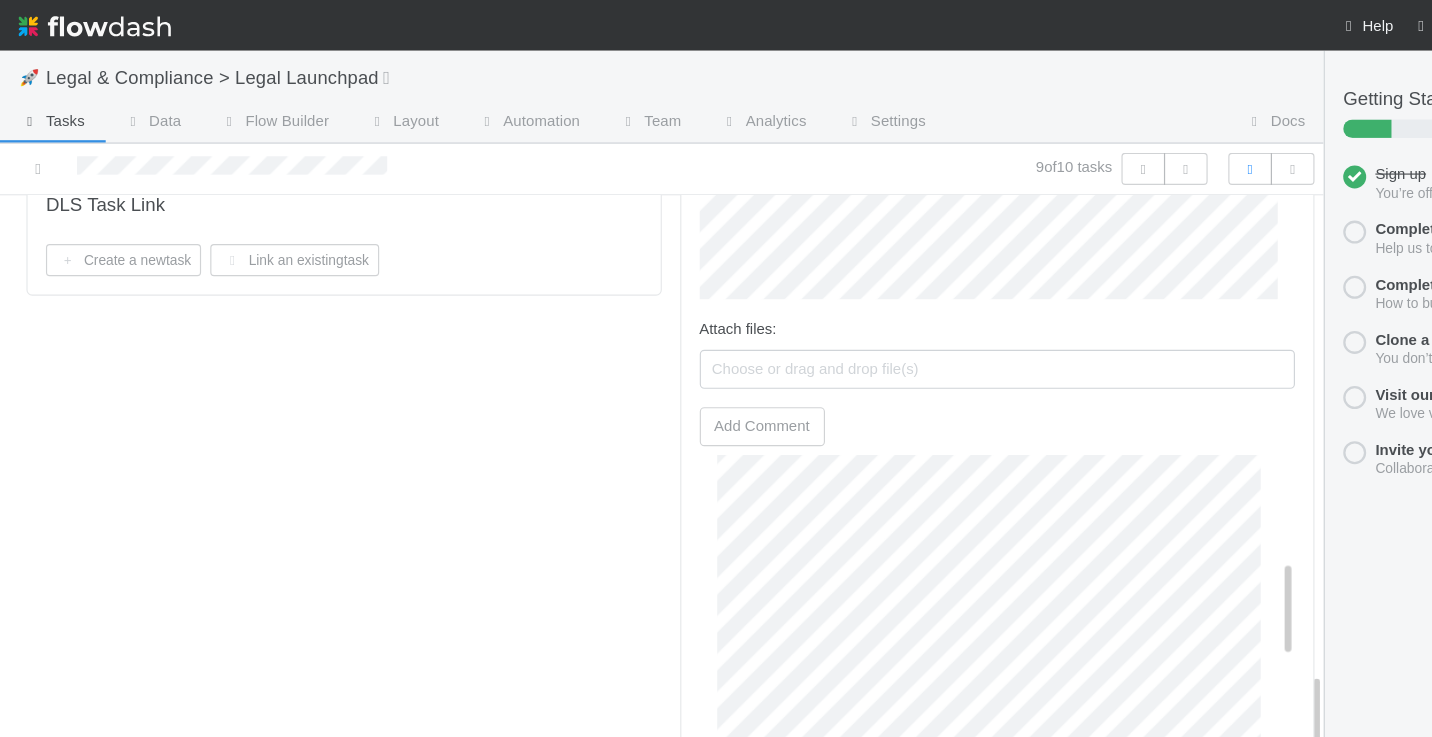 click at bounding box center (82, 23) 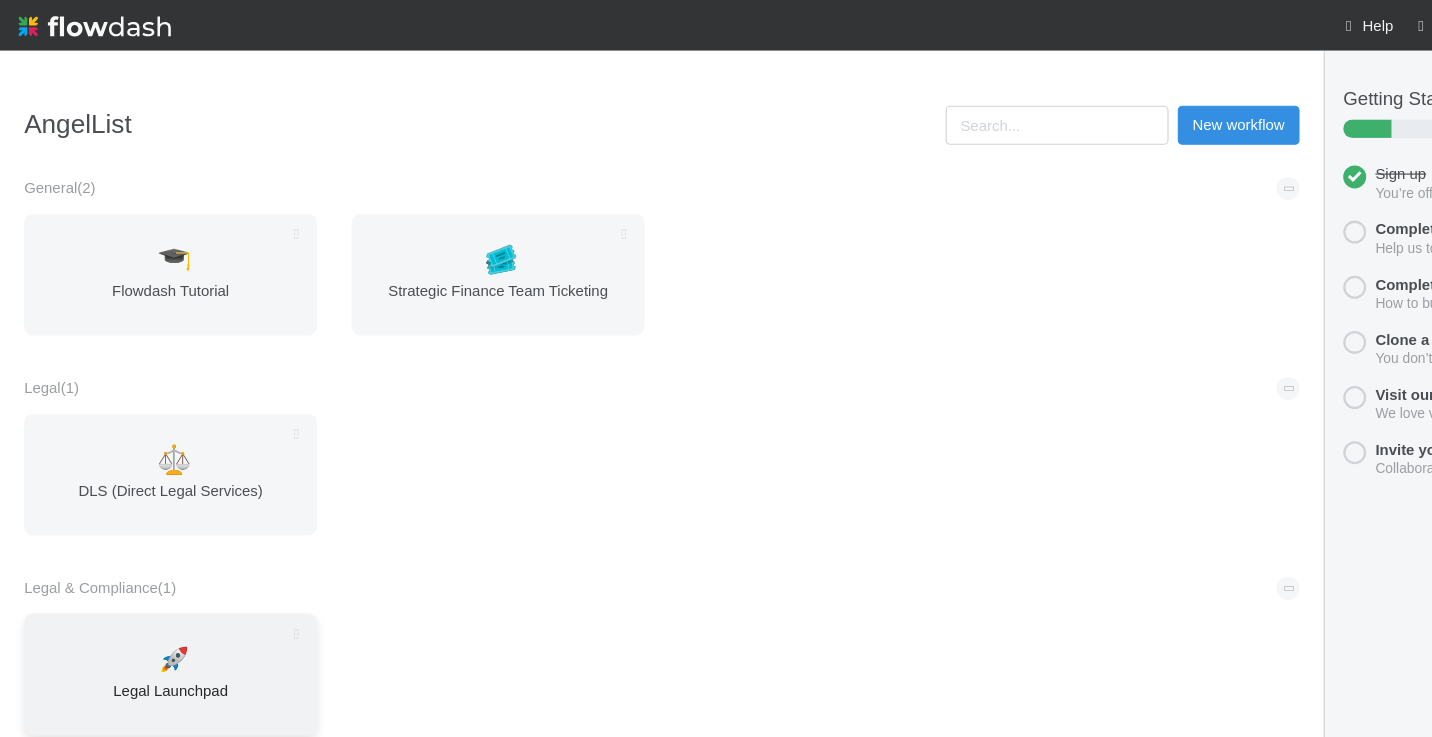 click on "🚀" at bounding box center (152, 574) 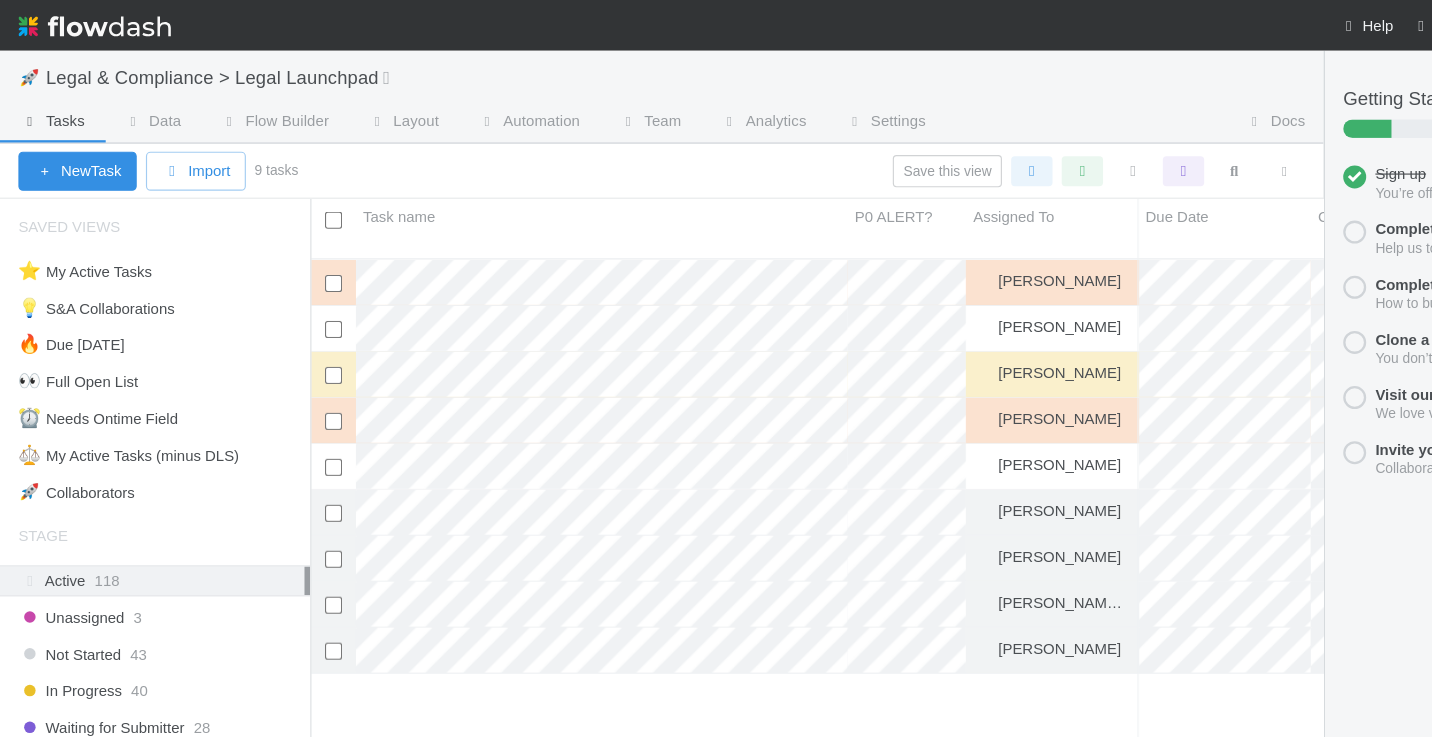 scroll, scrollTop: 16, scrollLeft: 16, axis: both 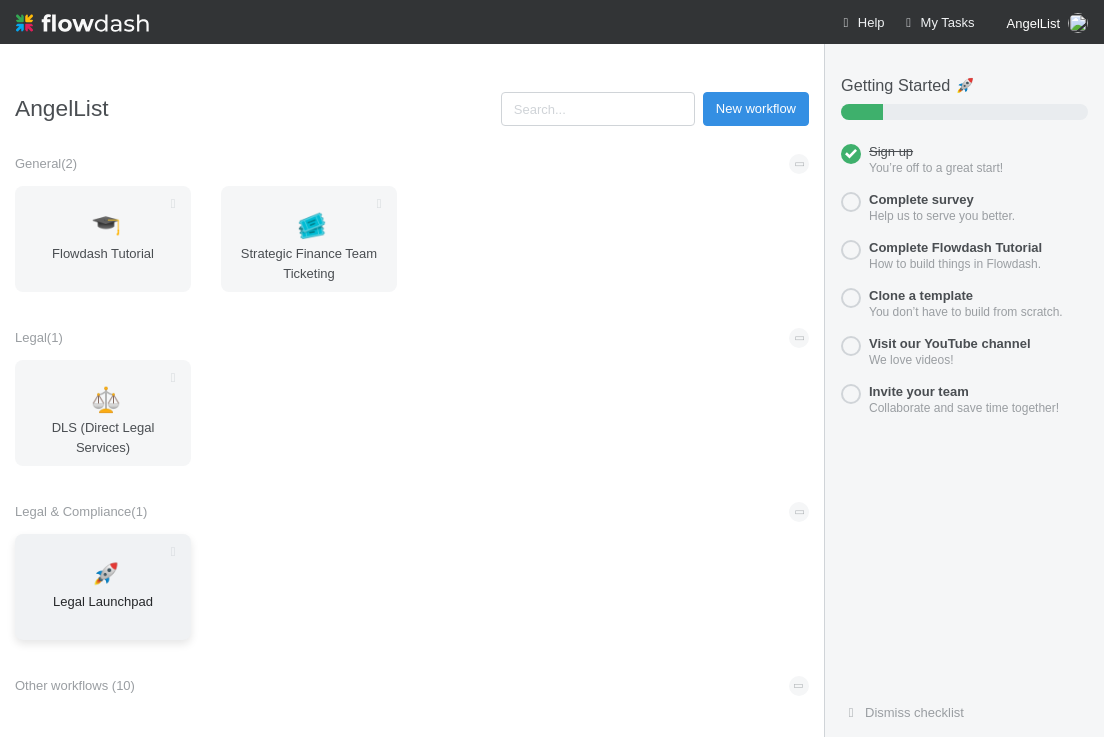 click on "Legal Launchpad" at bounding box center [103, 612] 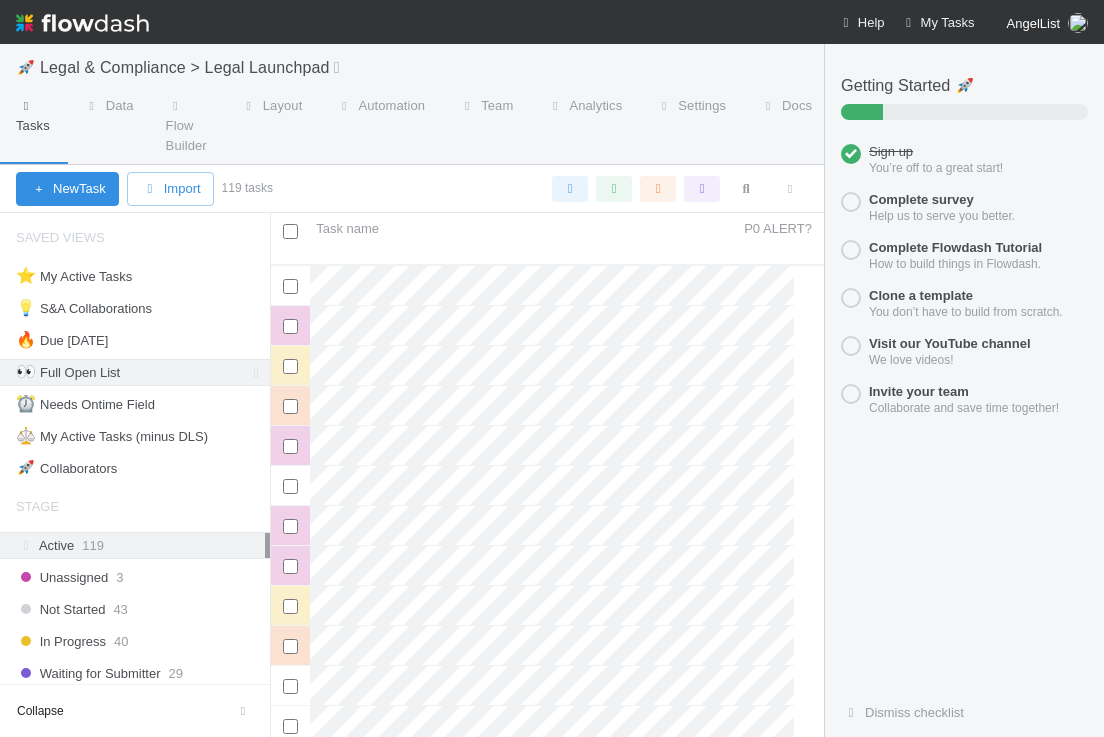 scroll, scrollTop: 16, scrollLeft: 16, axis: both 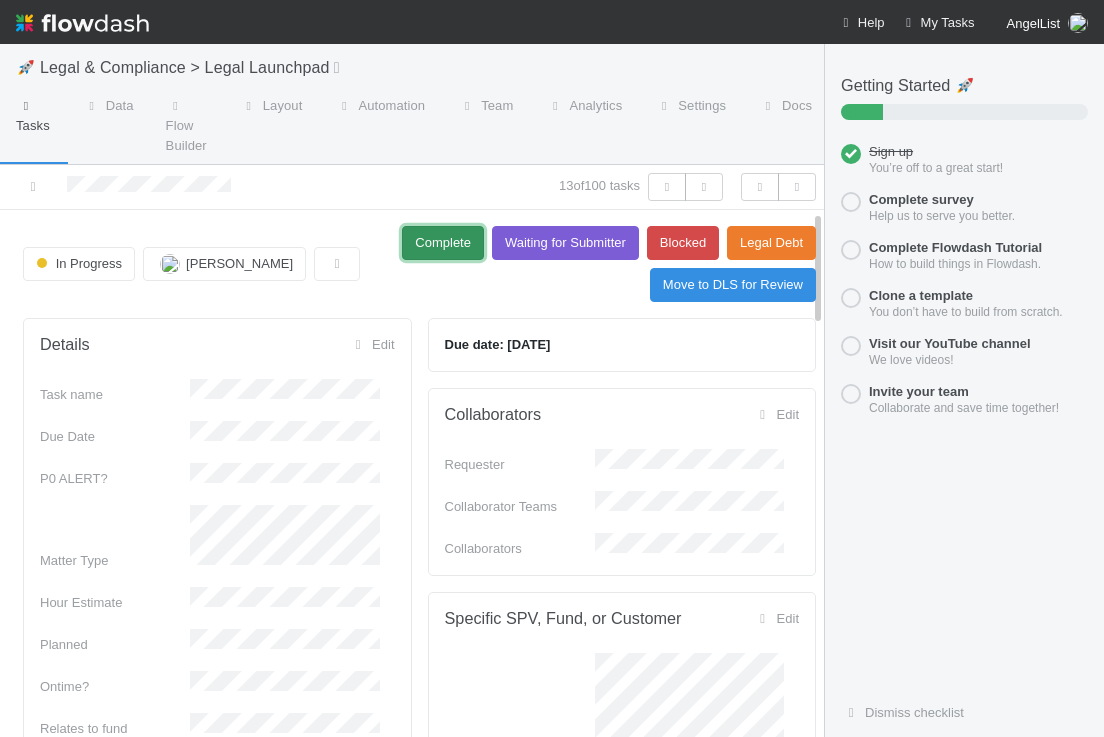 click on "Complete" at bounding box center (443, 243) 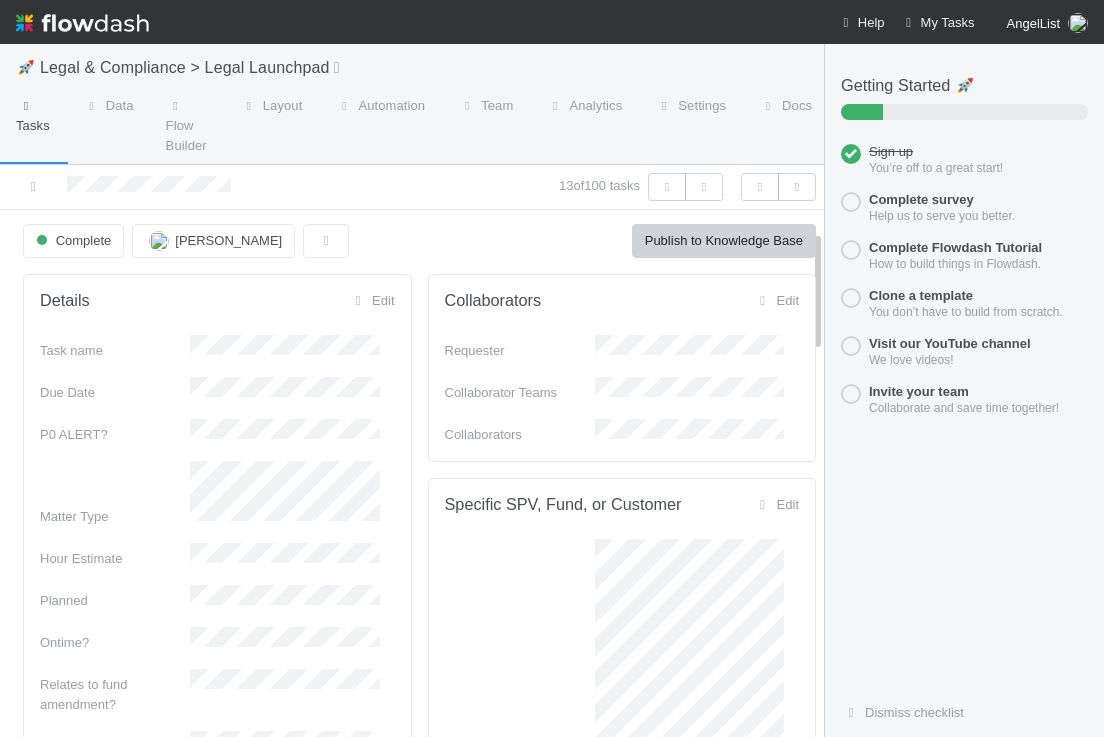scroll, scrollTop: 0, scrollLeft: 0, axis: both 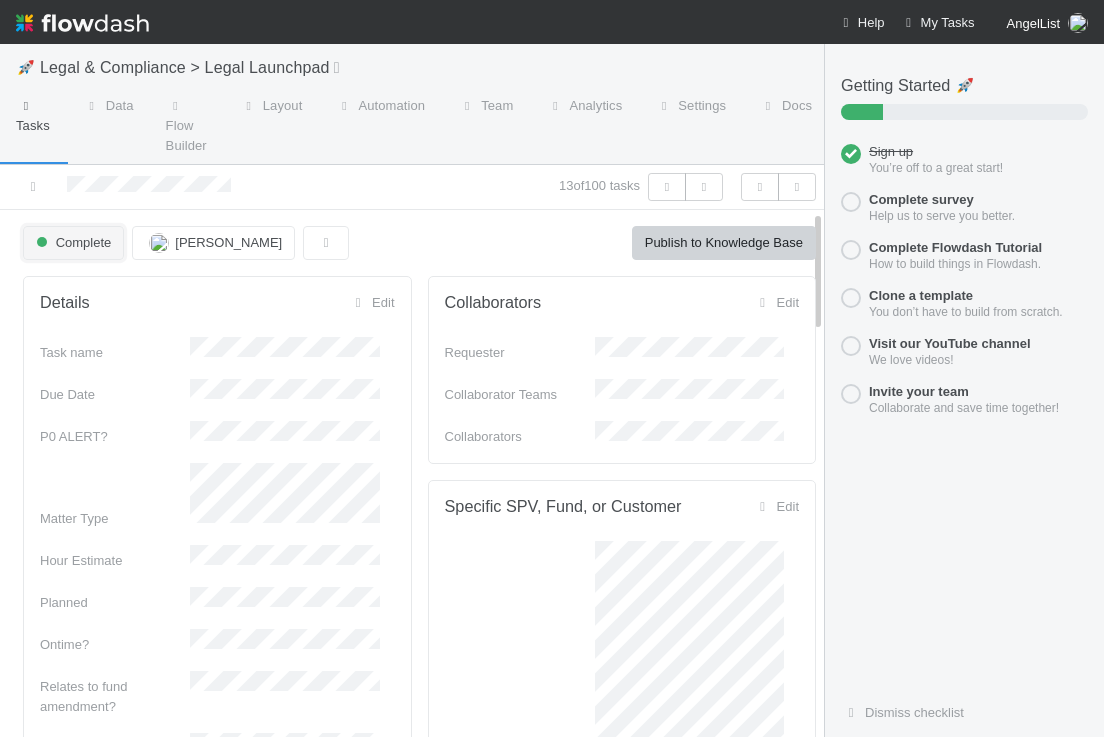 click on "Complete" at bounding box center [71, 242] 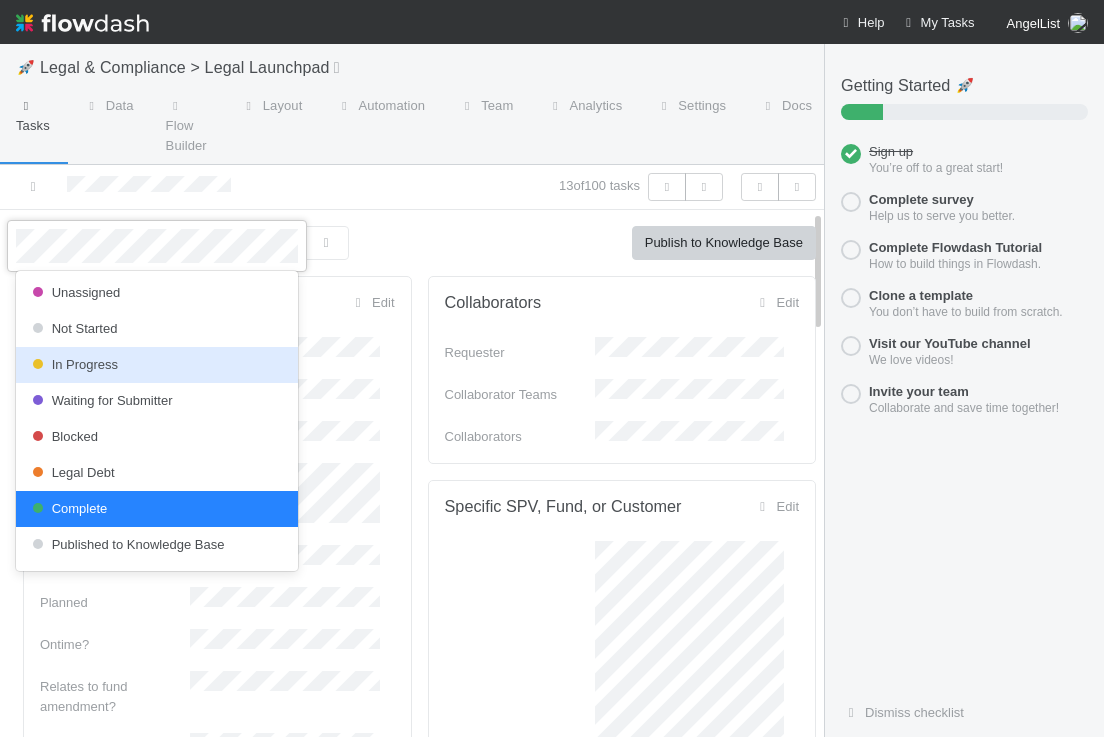 click on "In Progress" at bounding box center (73, 364) 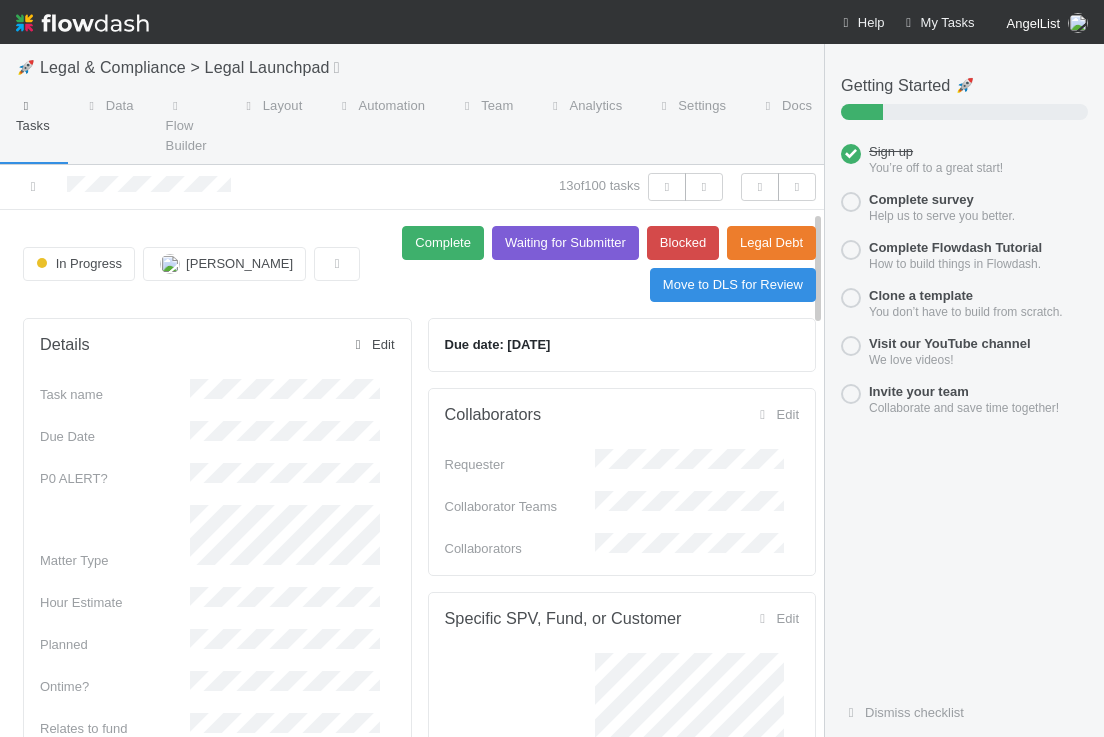 click on "Edit" at bounding box center [371, 344] 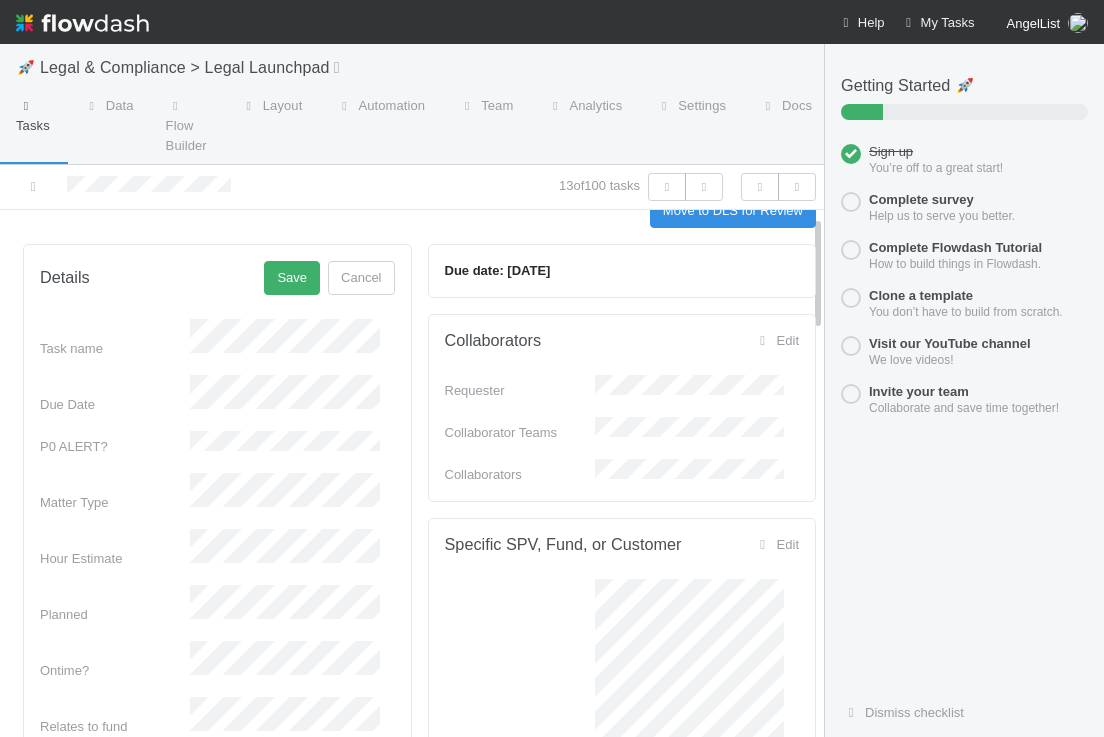 scroll, scrollTop: 108, scrollLeft: 0, axis: vertical 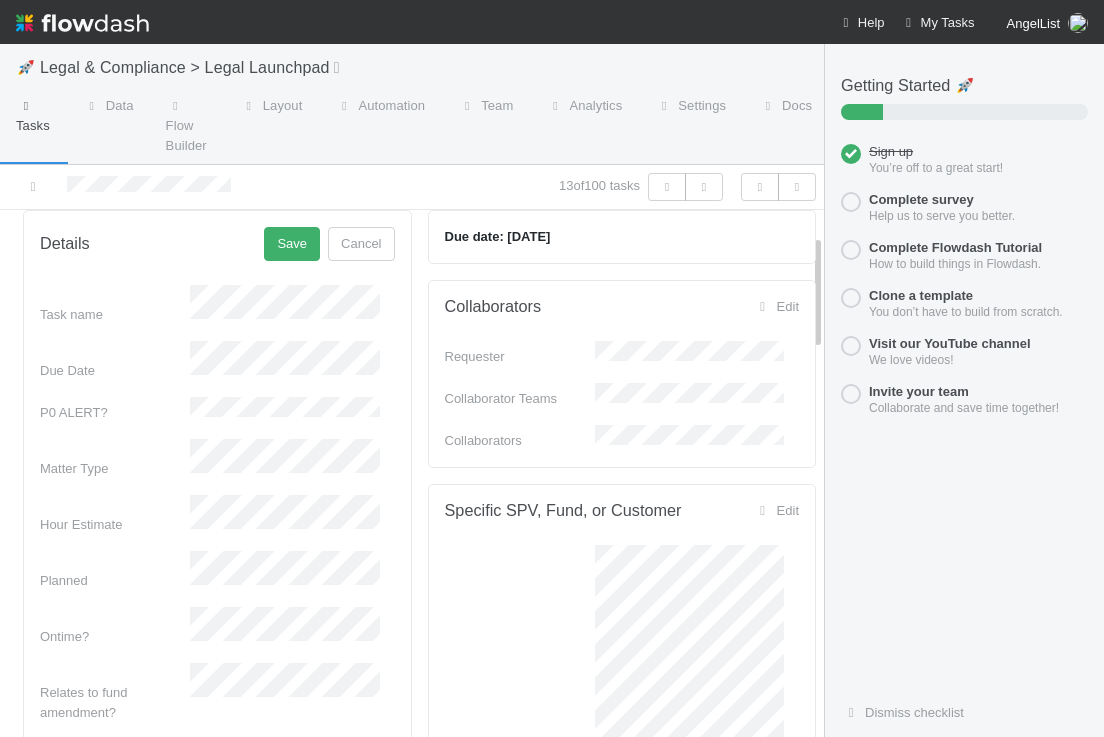 click on "Hour Estimate" at bounding box center [217, 515] 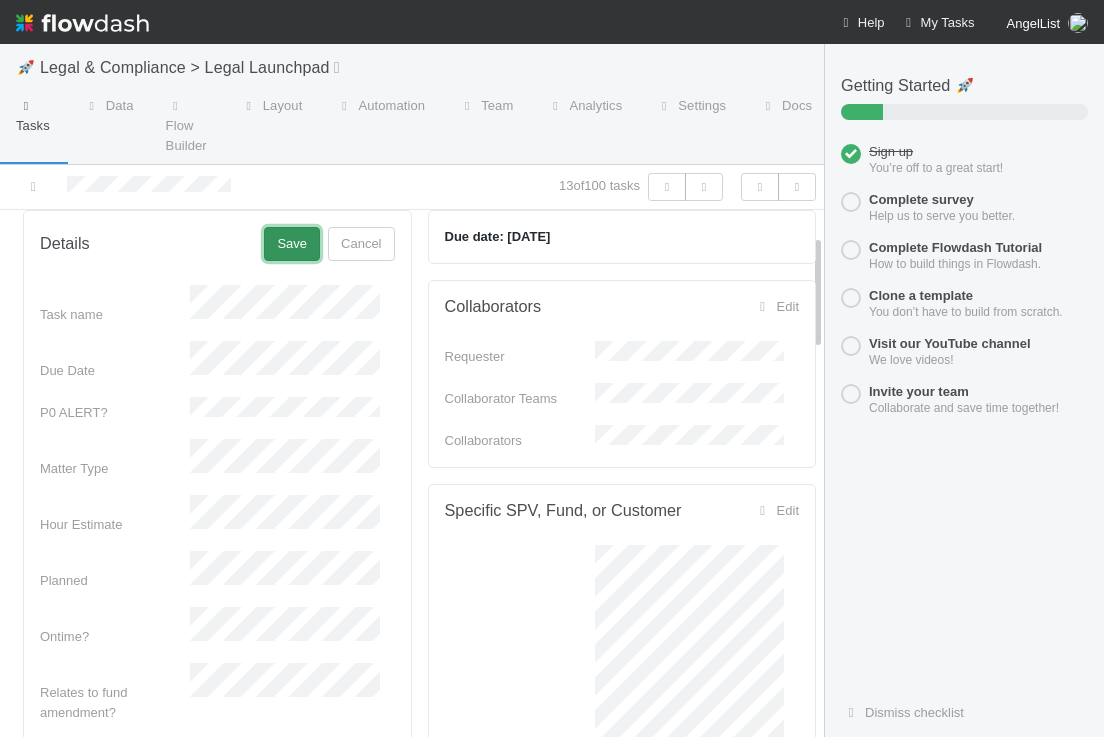 click on "Save" at bounding box center (292, 244) 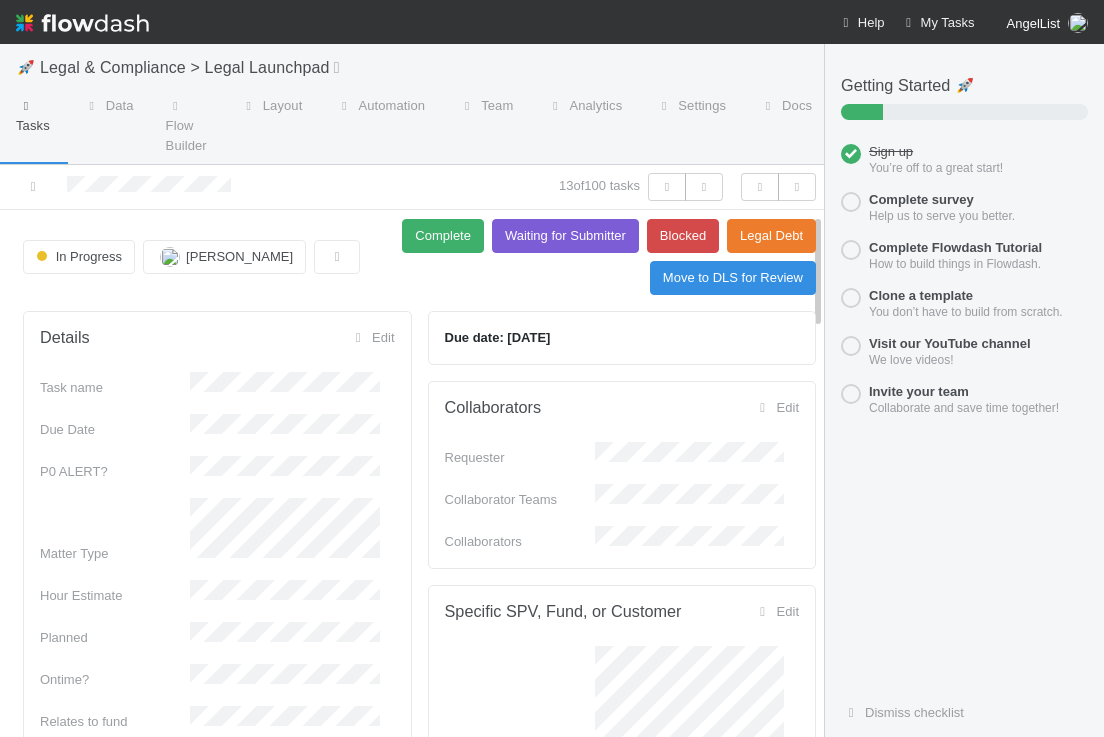 scroll, scrollTop: 0, scrollLeft: 0, axis: both 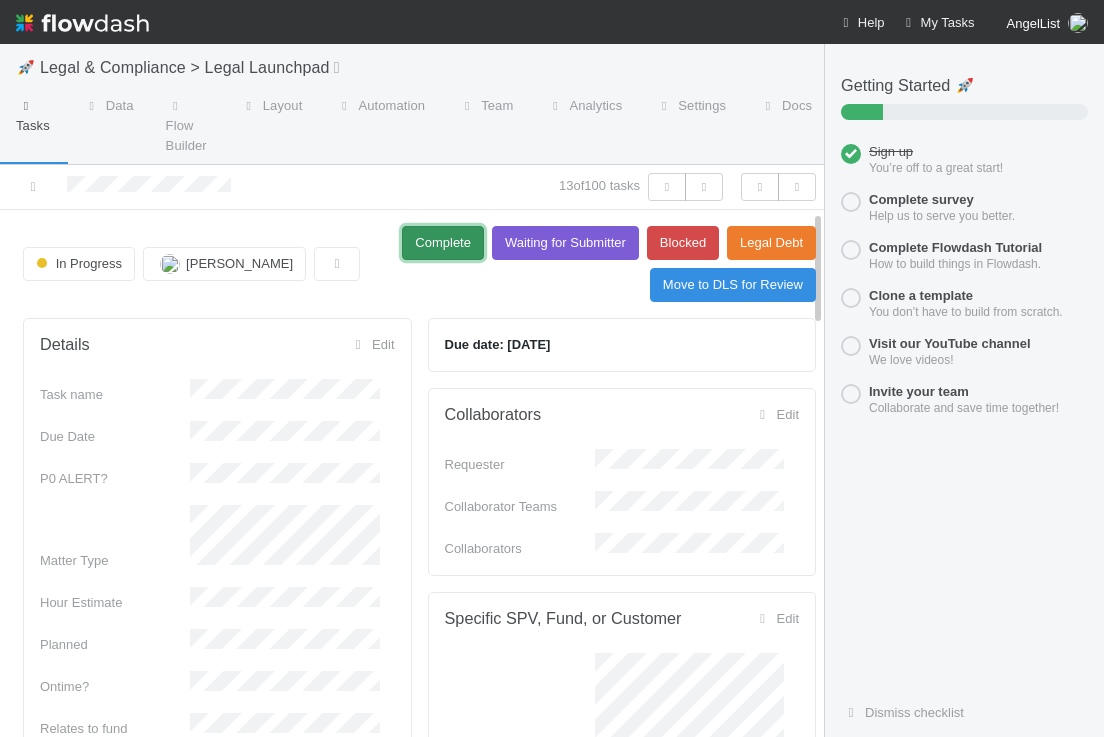 click on "Complete" at bounding box center (443, 243) 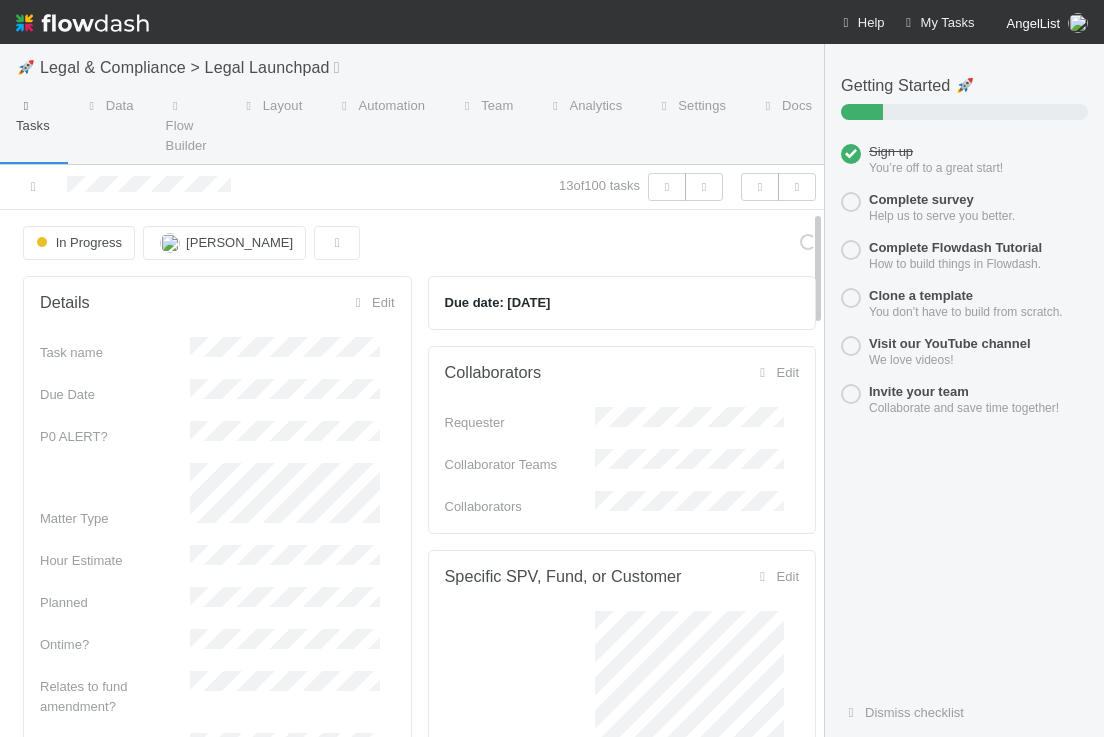click on "13  of  100   tasks" at bounding box center (412, 187) 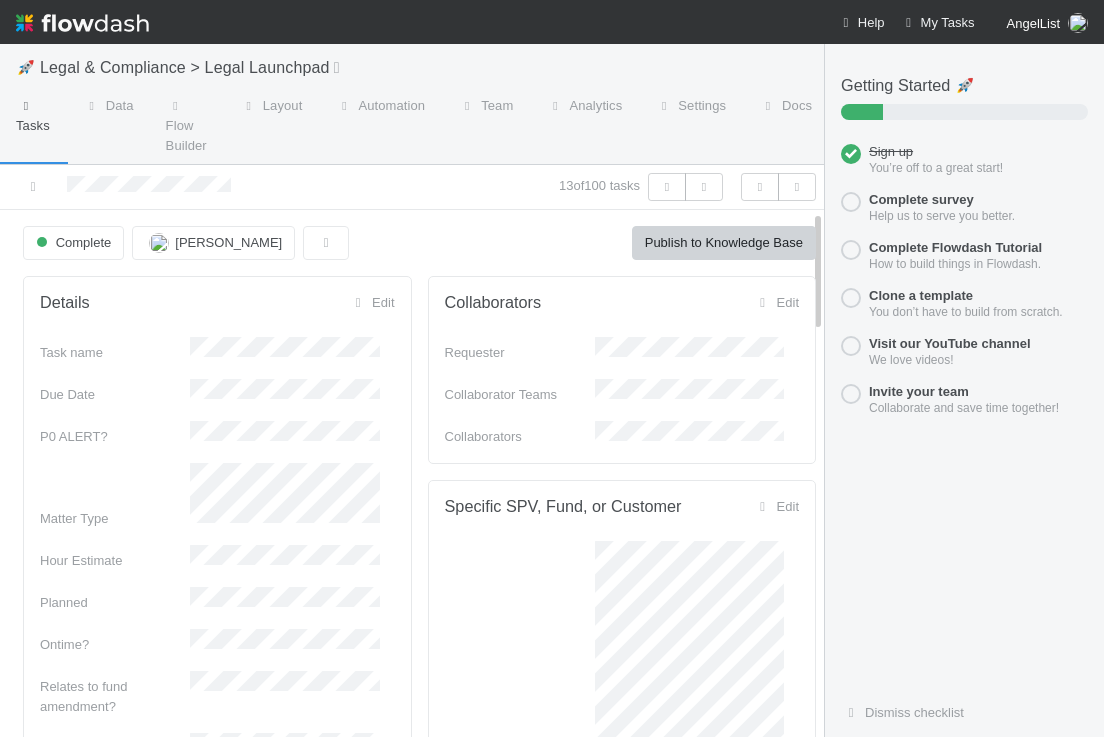 click at bounding box center [82, 23] 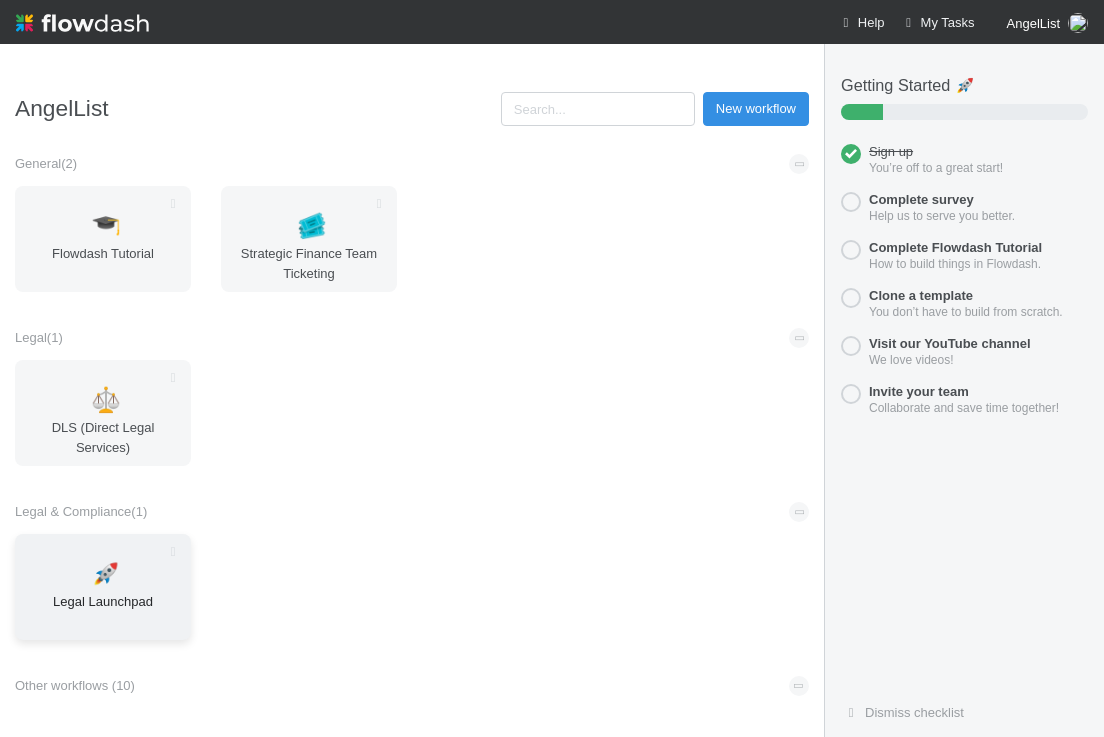 click on "Legal Launchpad" at bounding box center [103, 612] 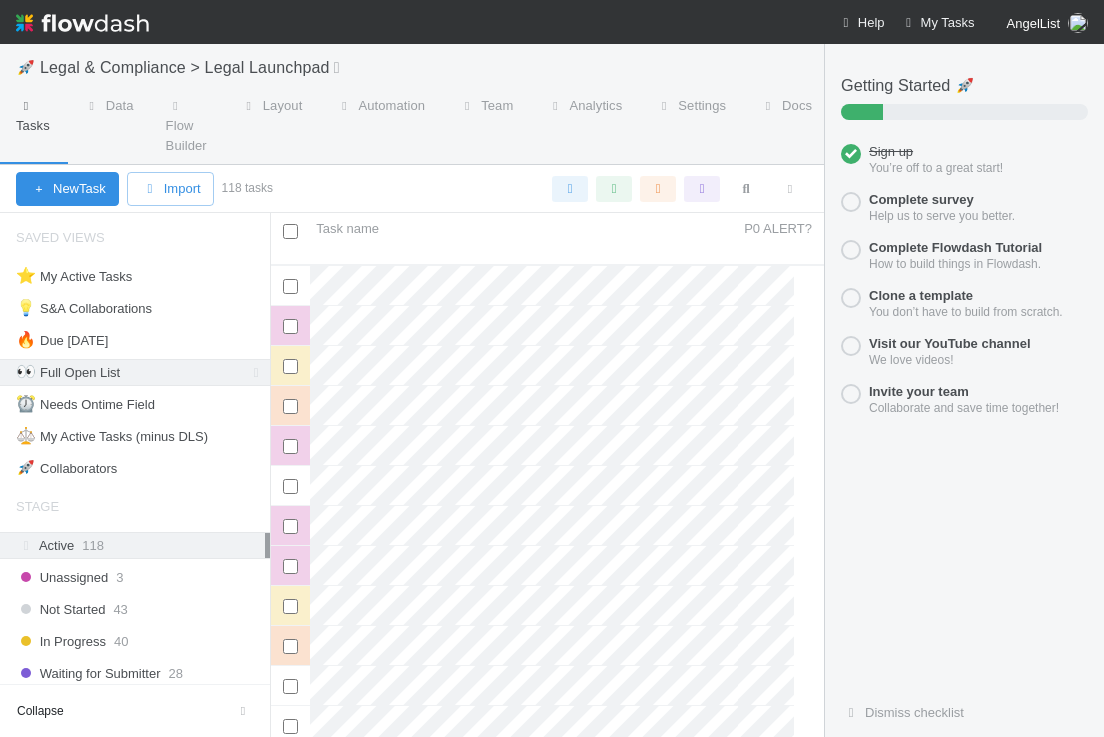 scroll, scrollTop: 16, scrollLeft: 16, axis: both 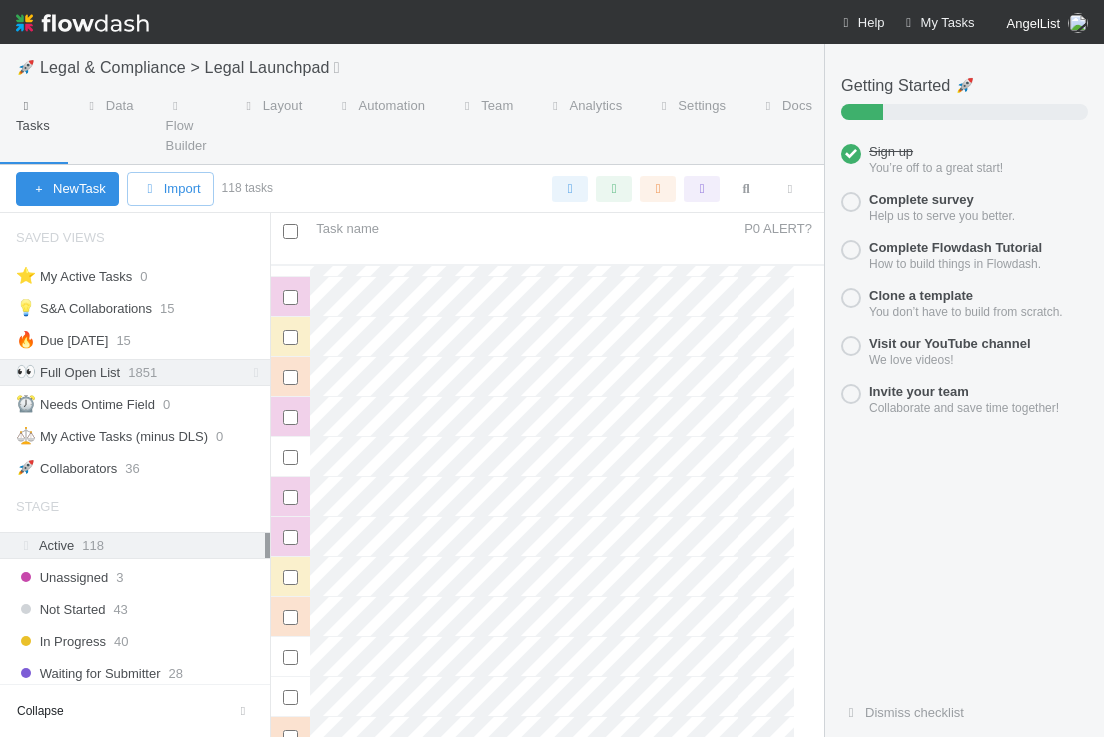 click on "Automation" at bounding box center (379, 128) 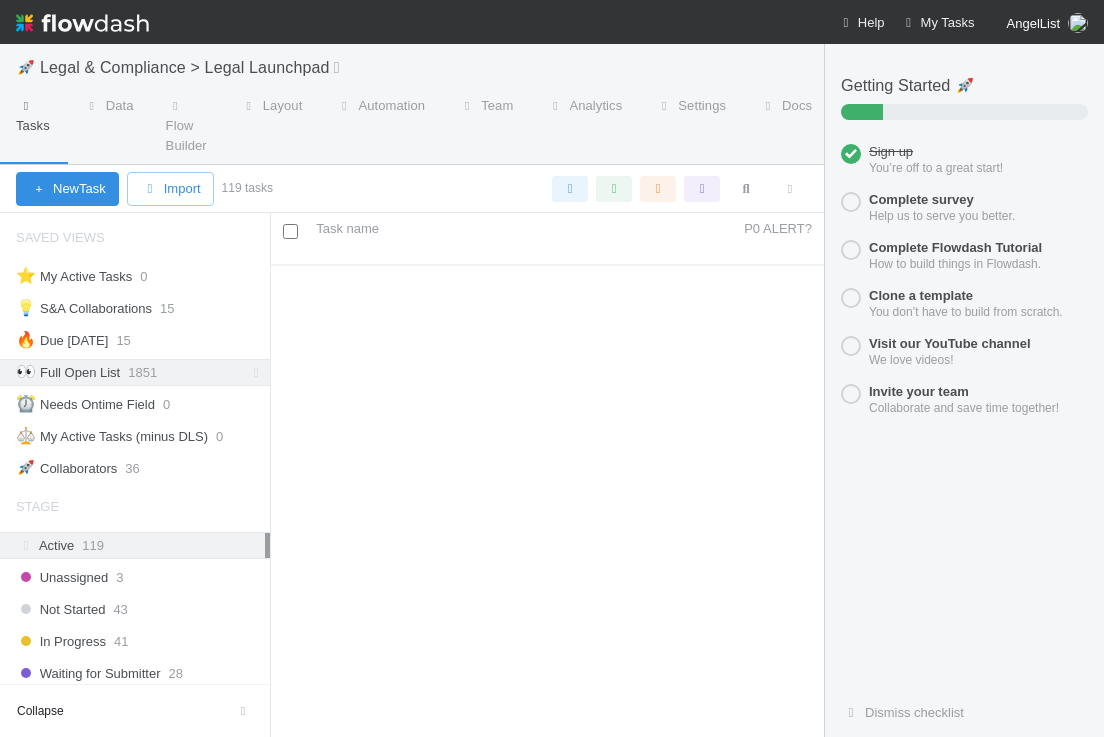 scroll, scrollTop: 0, scrollLeft: 0, axis: both 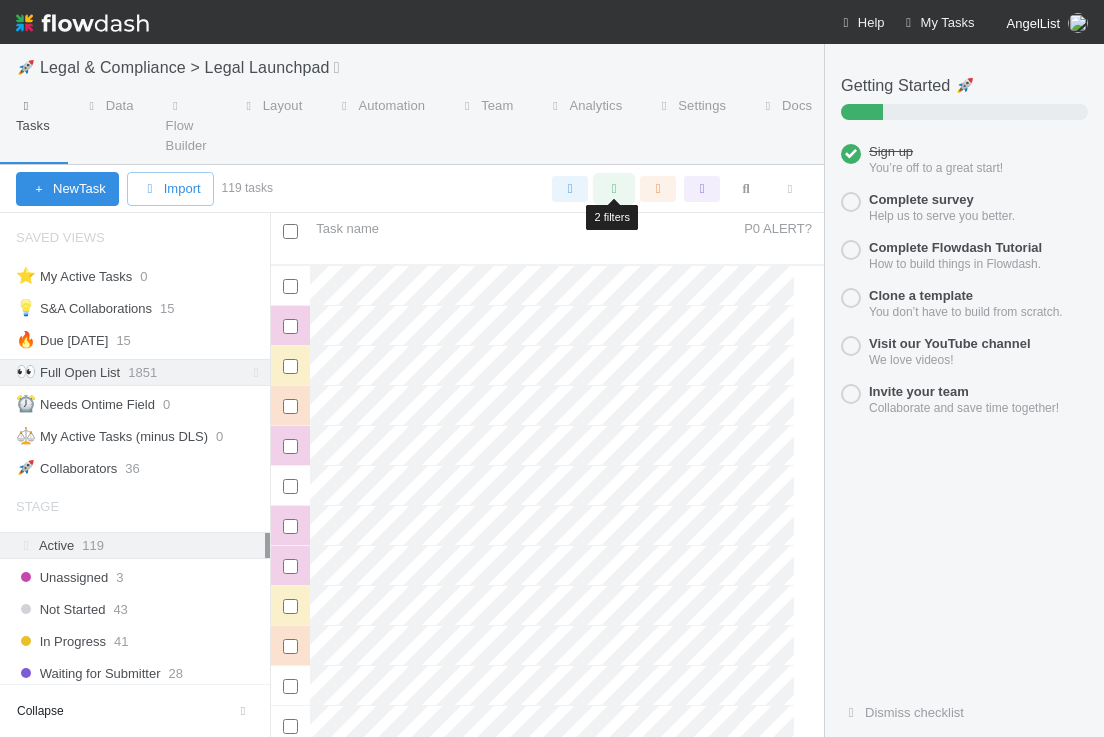 click at bounding box center (614, 189) 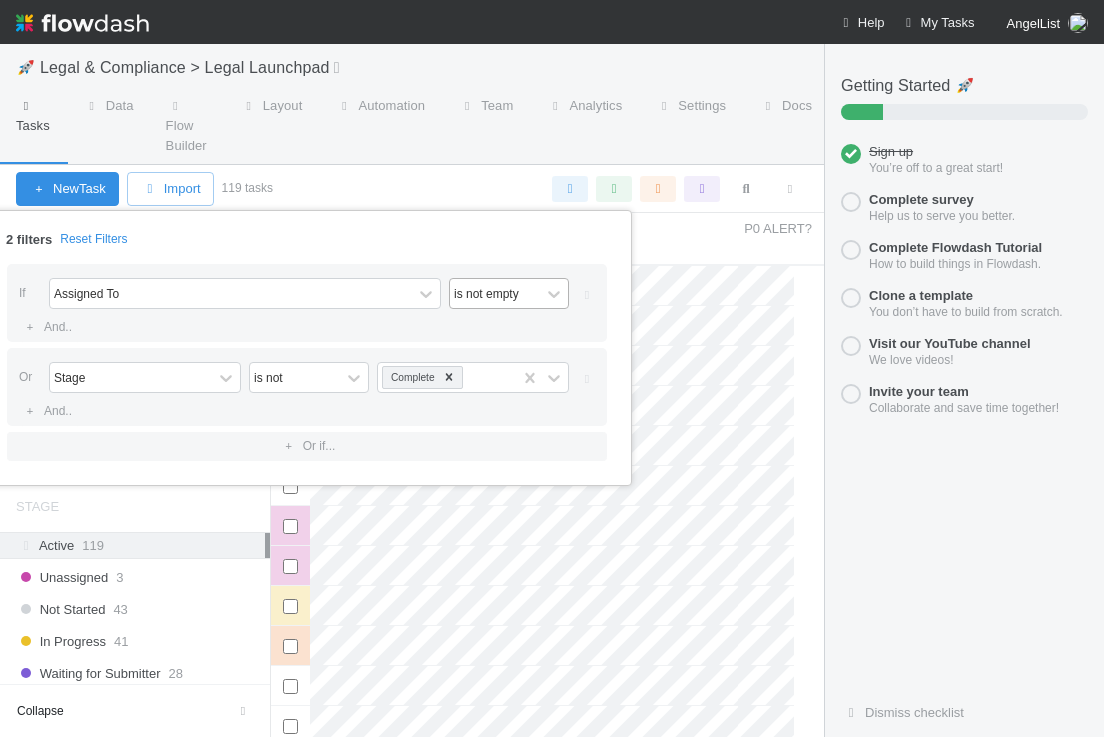 click on "is not empty" at bounding box center (495, 293) 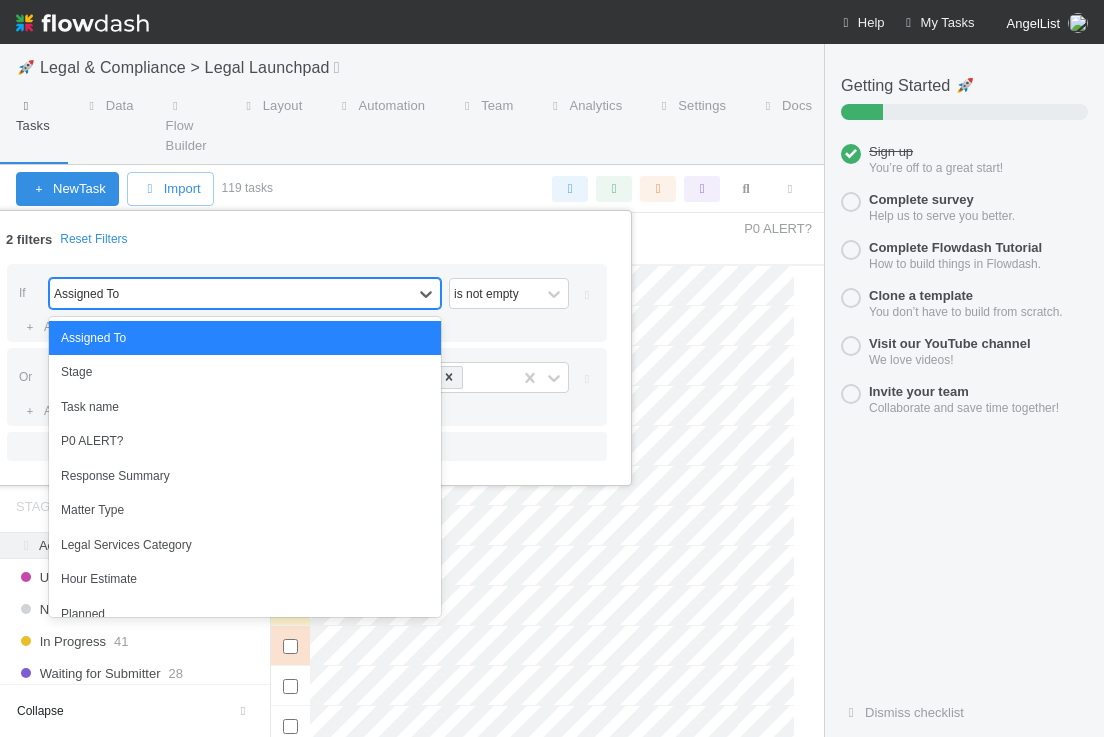click on "Assigned To" at bounding box center [231, 293] 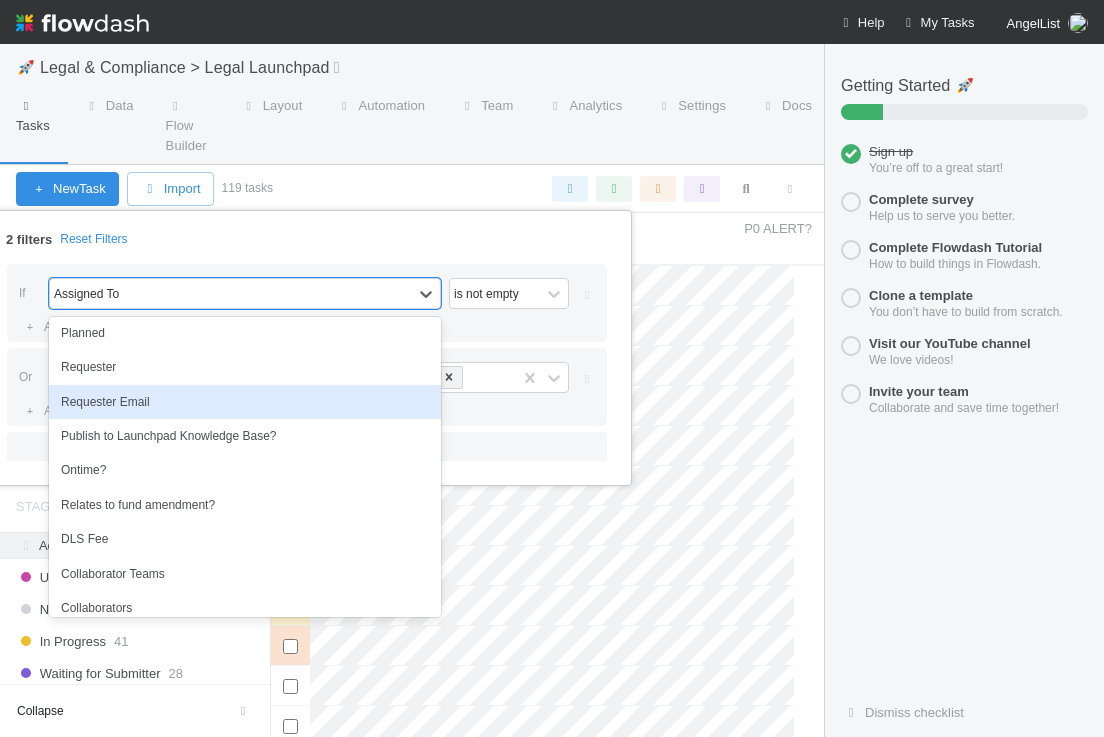 scroll, scrollTop: 388, scrollLeft: 0, axis: vertical 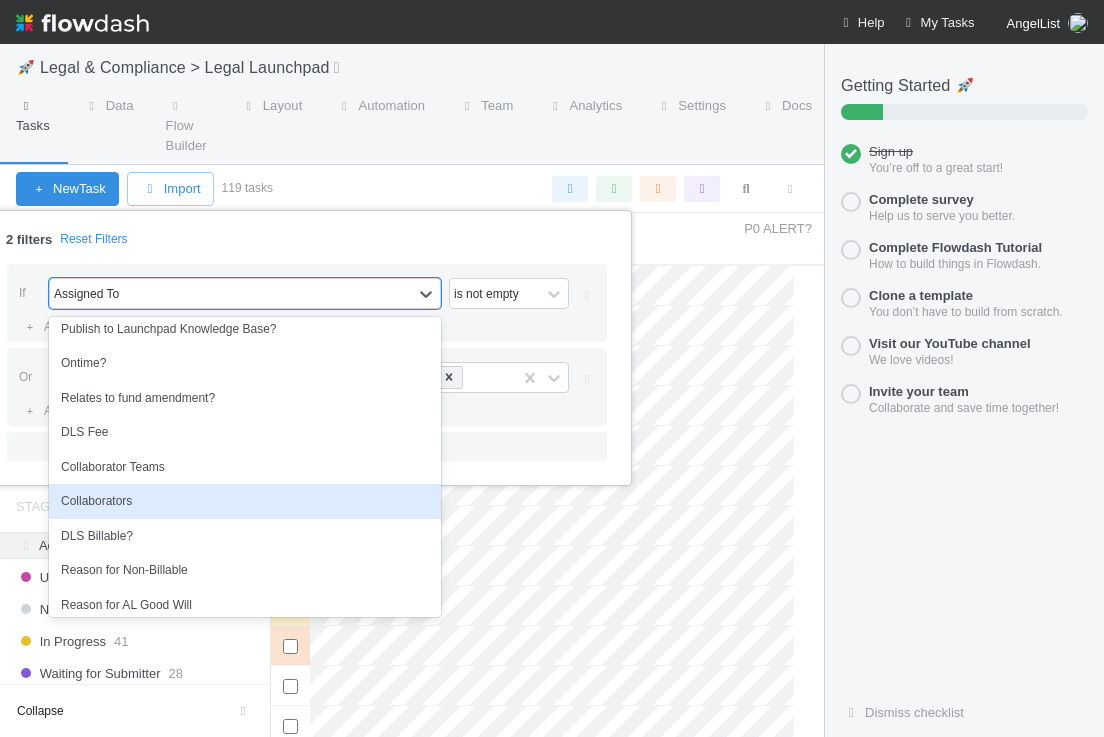 click on "Collaborators" at bounding box center (245, 501) 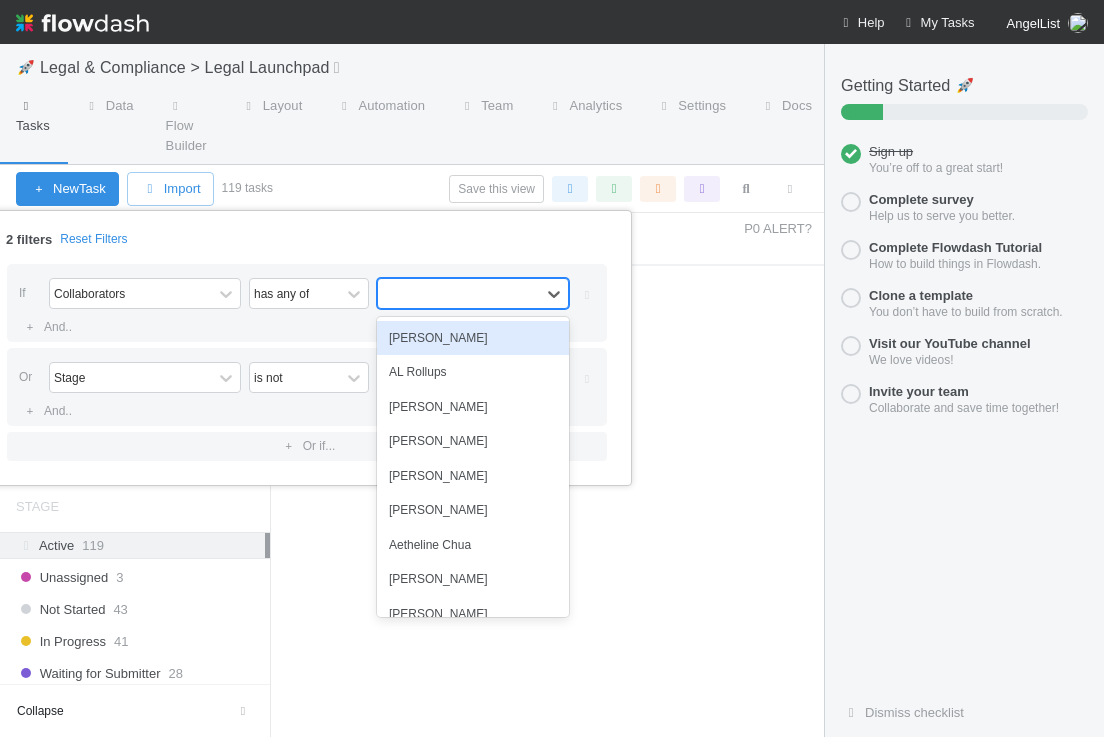 click at bounding box center (459, 293) 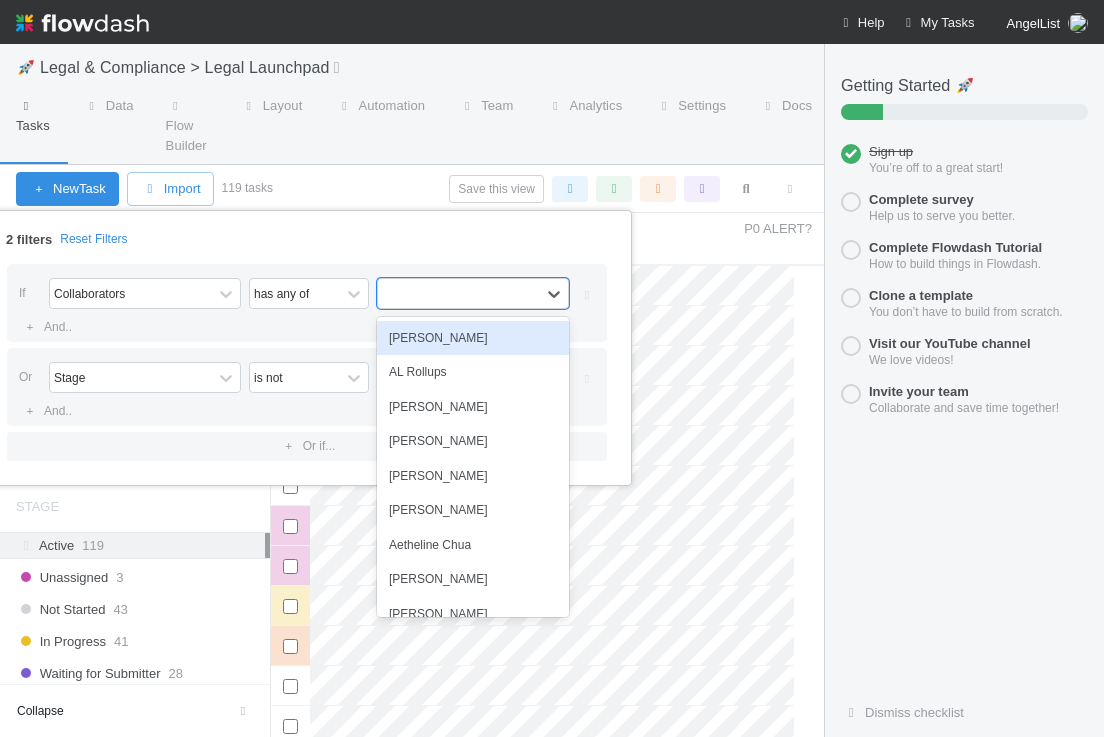 scroll, scrollTop: 16, scrollLeft: 16, axis: both 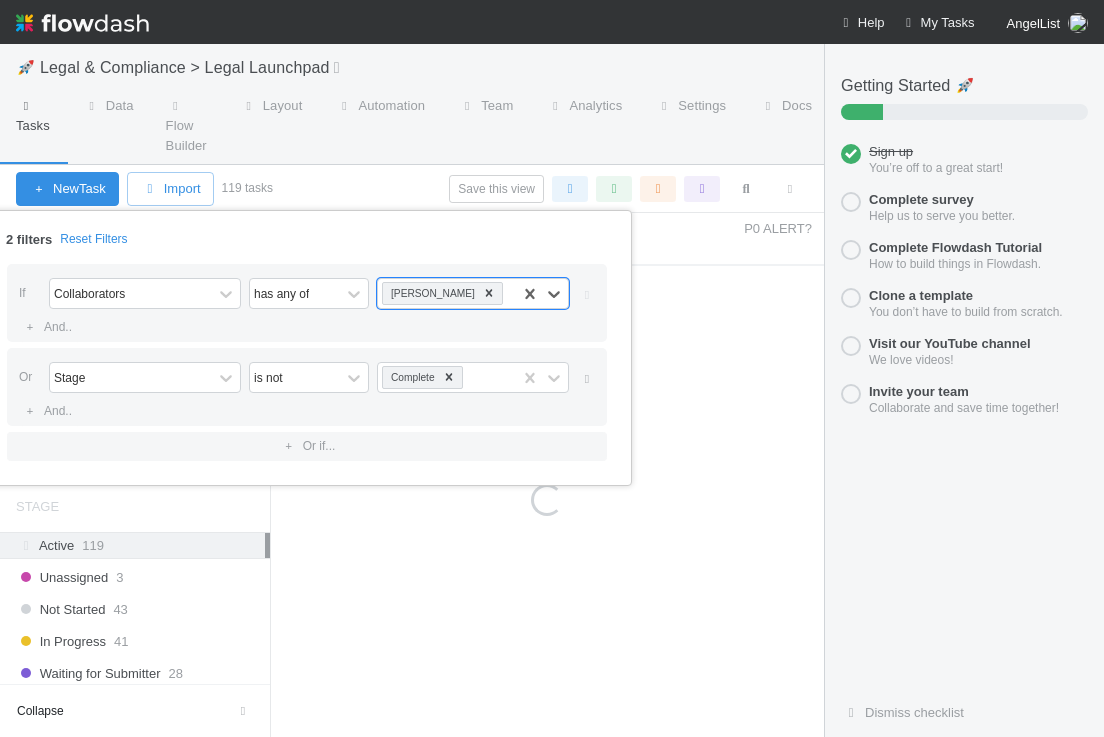 click at bounding box center (587, 379) 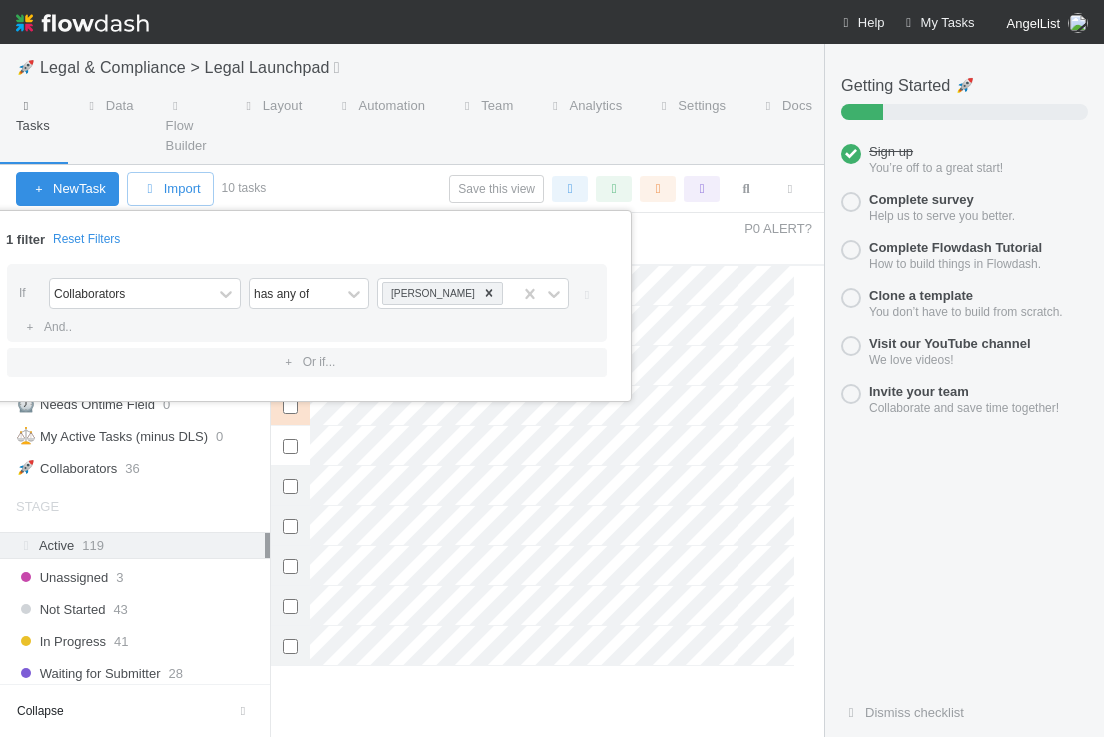 scroll, scrollTop: 16, scrollLeft: 16, axis: both 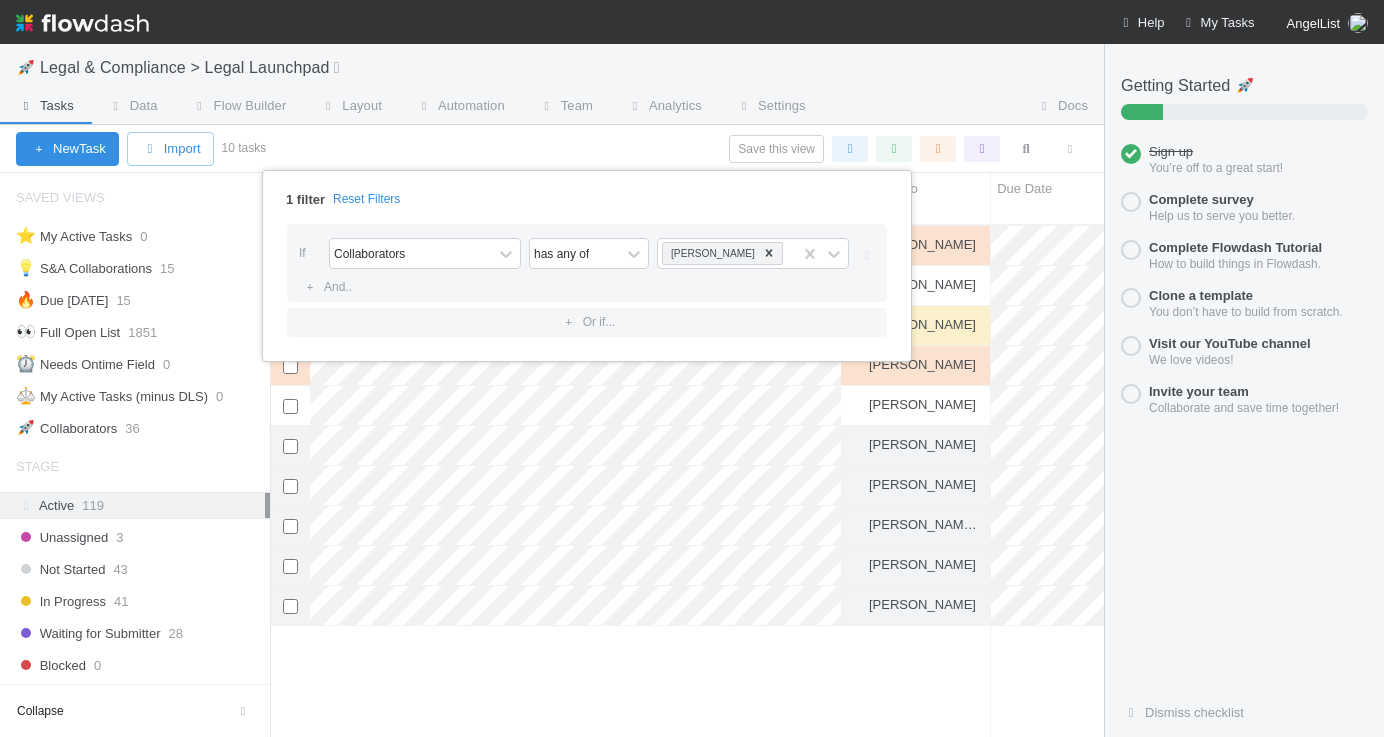 click on "1 filter Reset Filters If Collaborators has any of [PERSON_NAME] And.. Or if..." at bounding box center [692, 368] 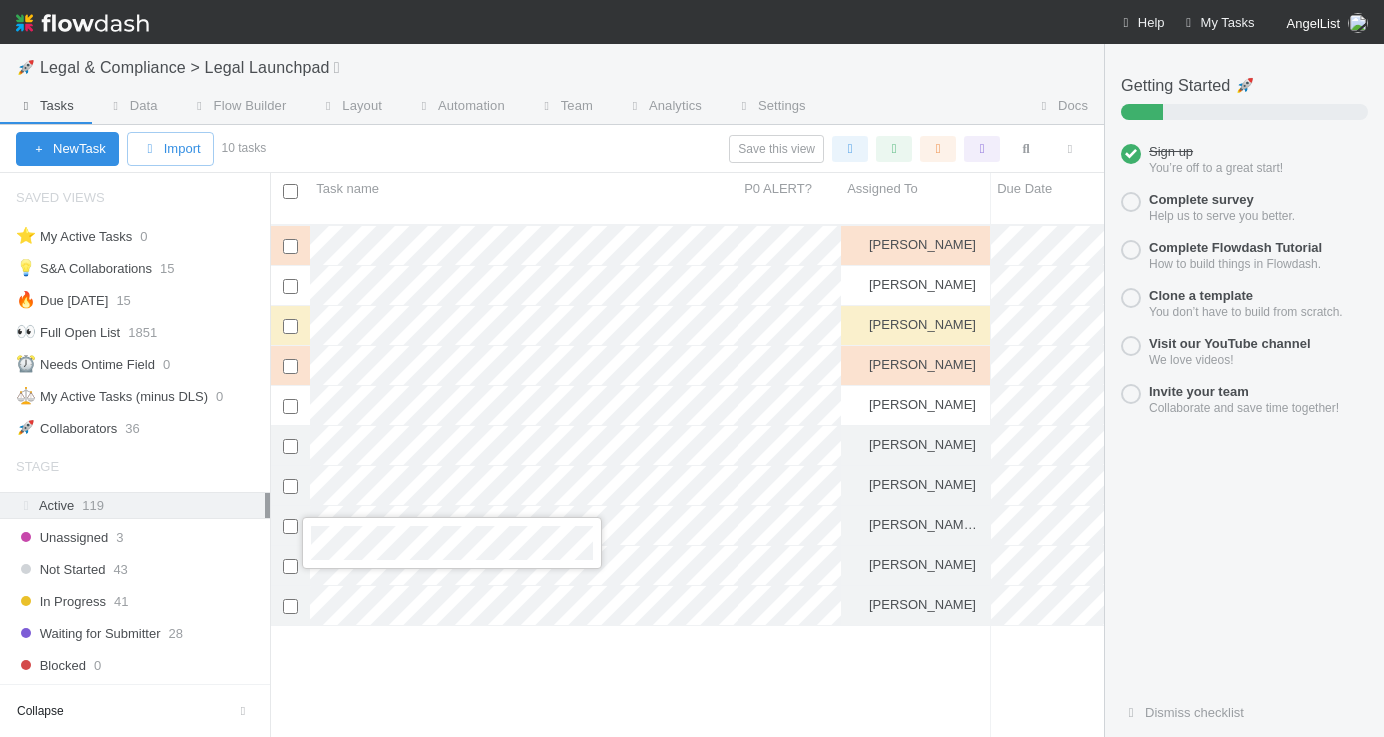 click at bounding box center [692, 368] 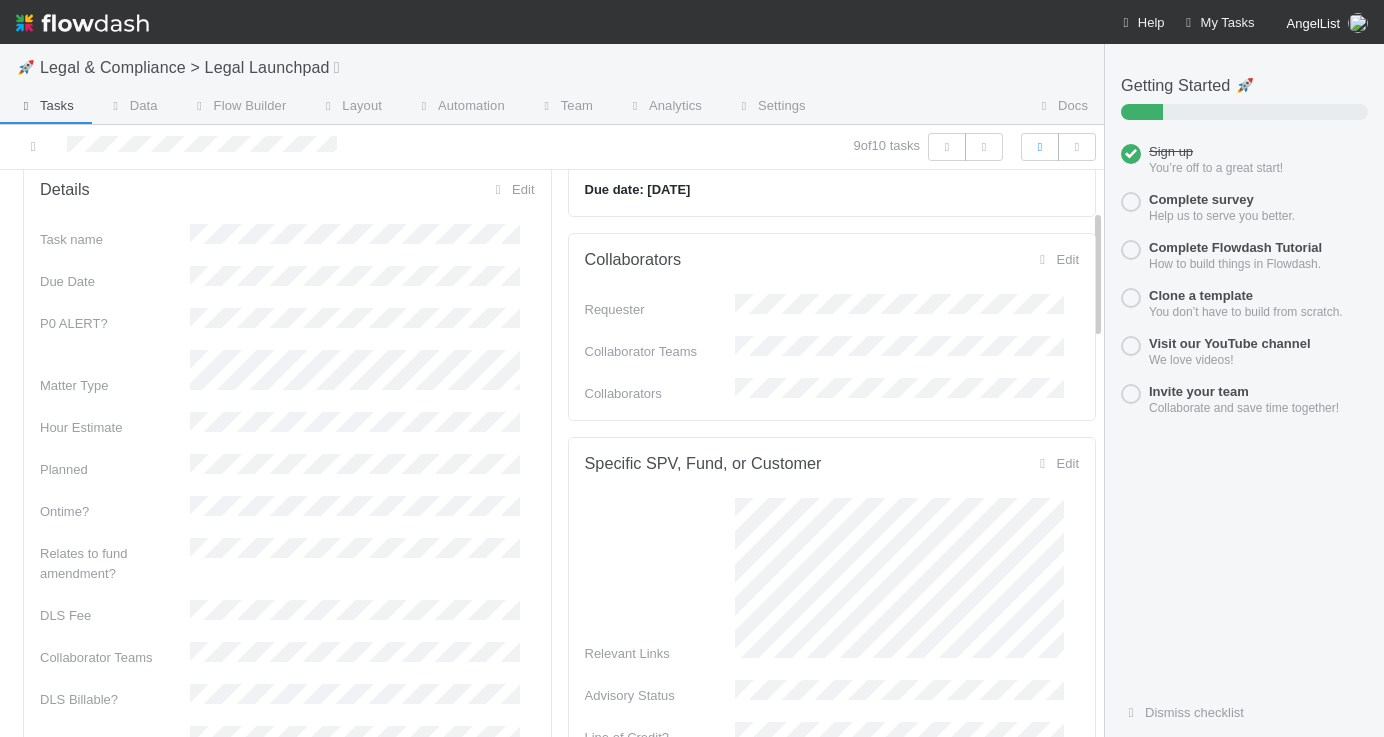 scroll, scrollTop: 72, scrollLeft: 0, axis: vertical 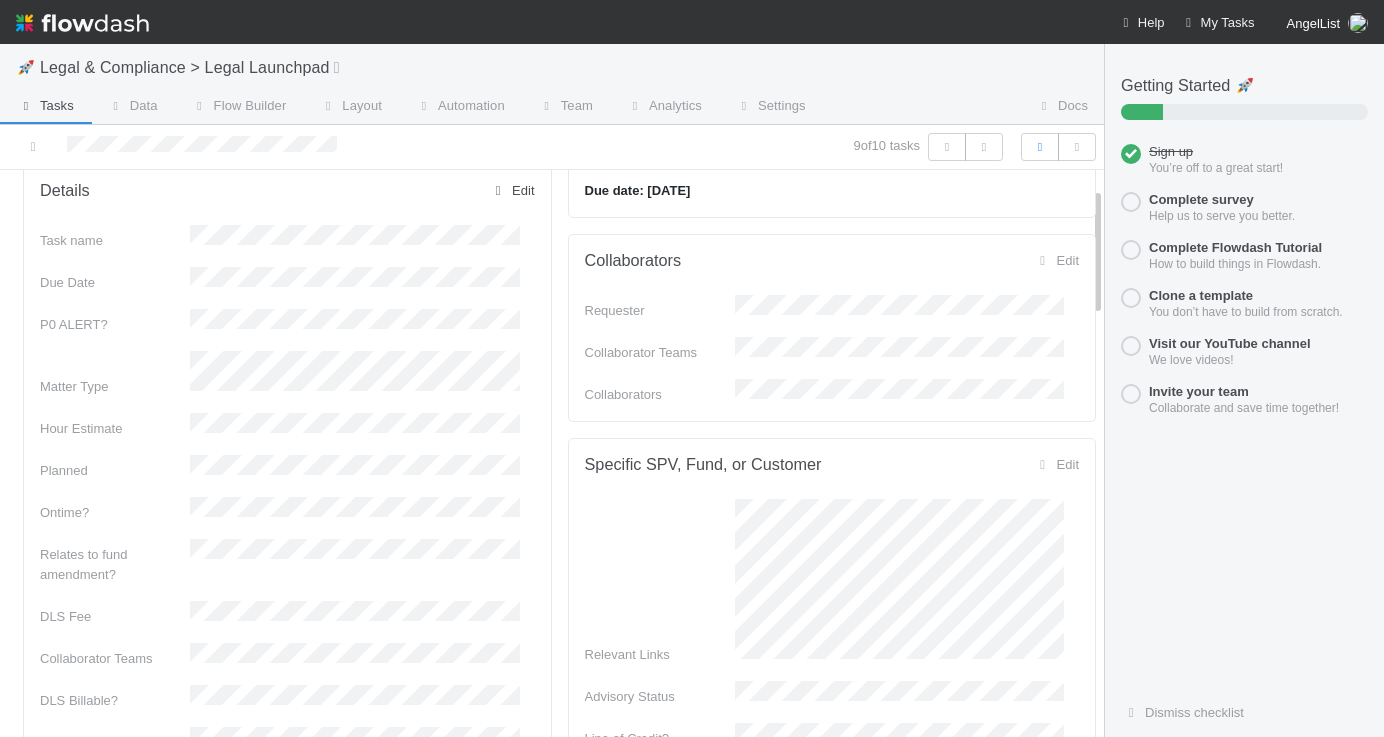 click on "Edit" at bounding box center [511, 190] 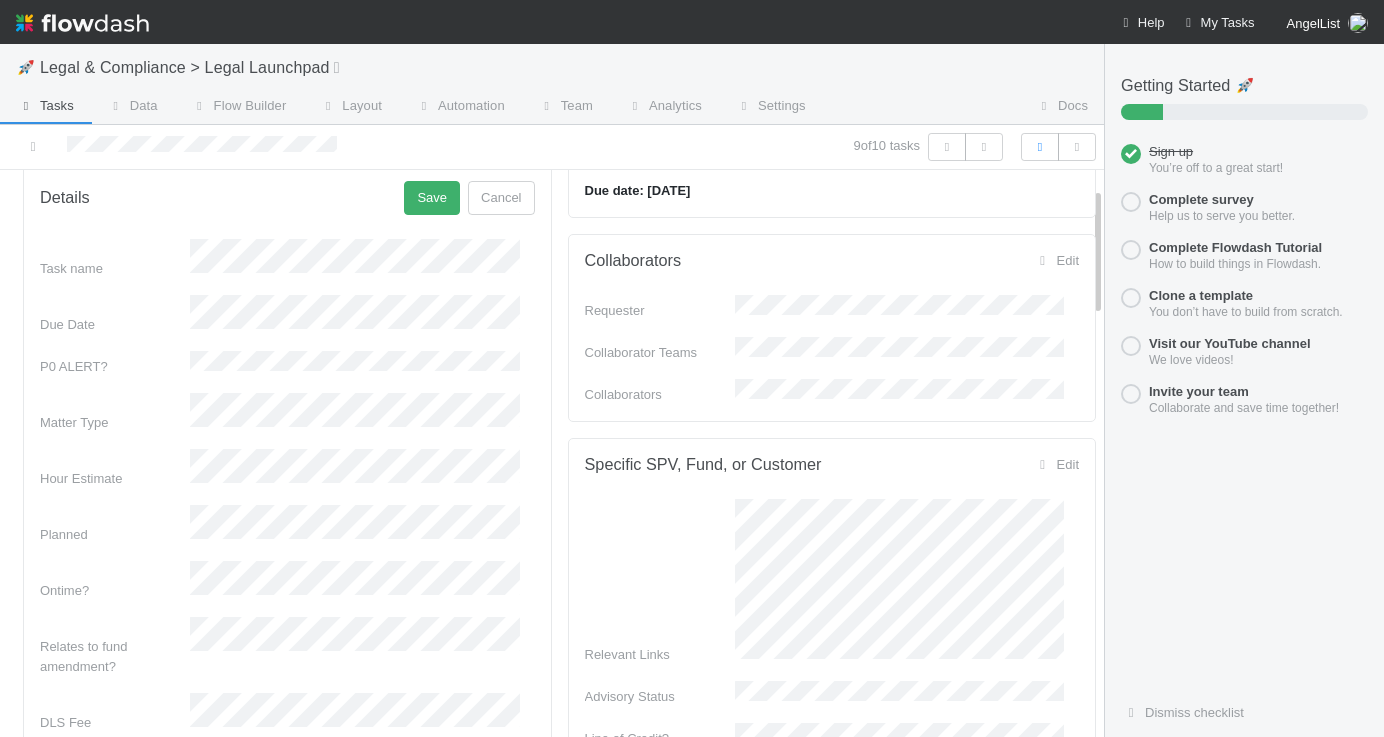 click on "Task name  Due Date  P0 ALERT?  Matter Type  Hour Estimate  Planned  Ontime?  Relates to fund amendment?  DLS Fee  Collaborator Teams  DLS Billable?  Reason for Non-Billable  Reason for AL Good Will  Work Completed?  [DEMOGRAPHIC_DATA] Assist  CRM Action Item ID" at bounding box center (287, 675) 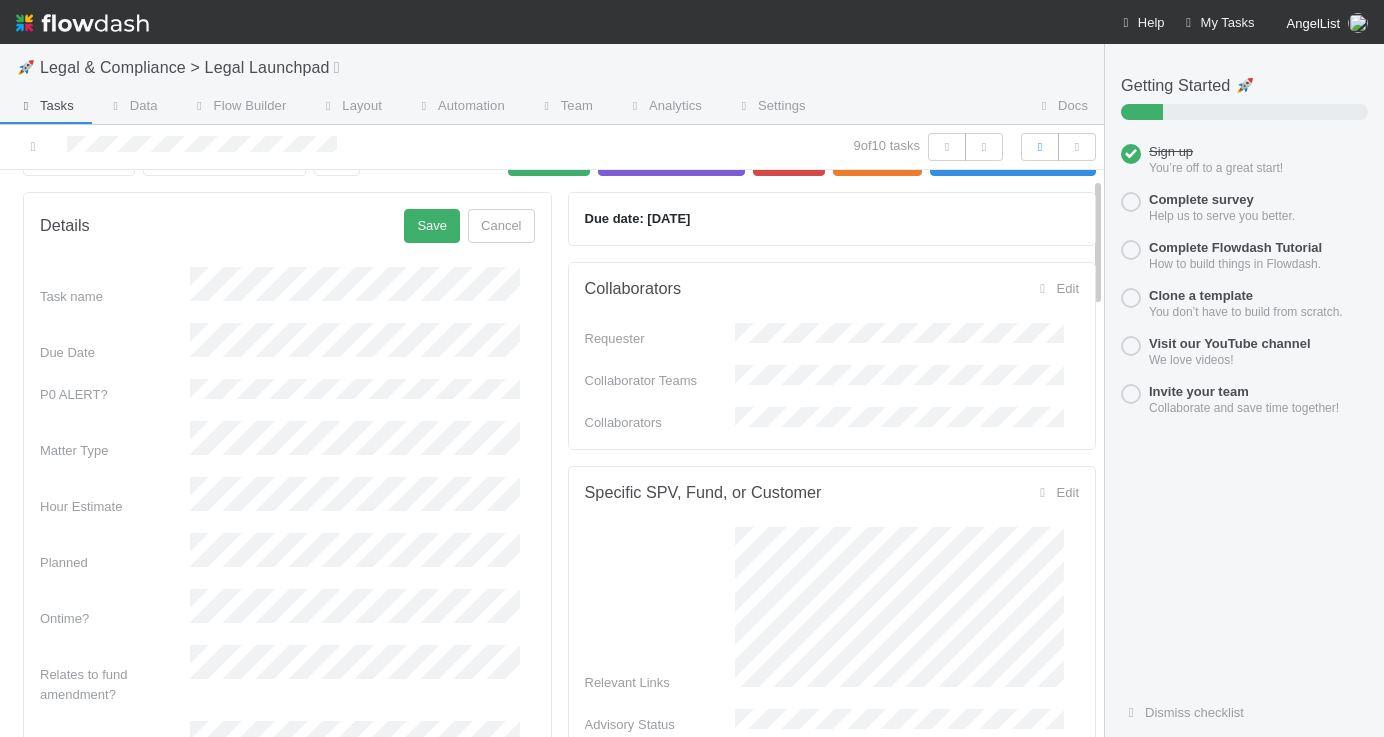 scroll, scrollTop: 0, scrollLeft: 0, axis: both 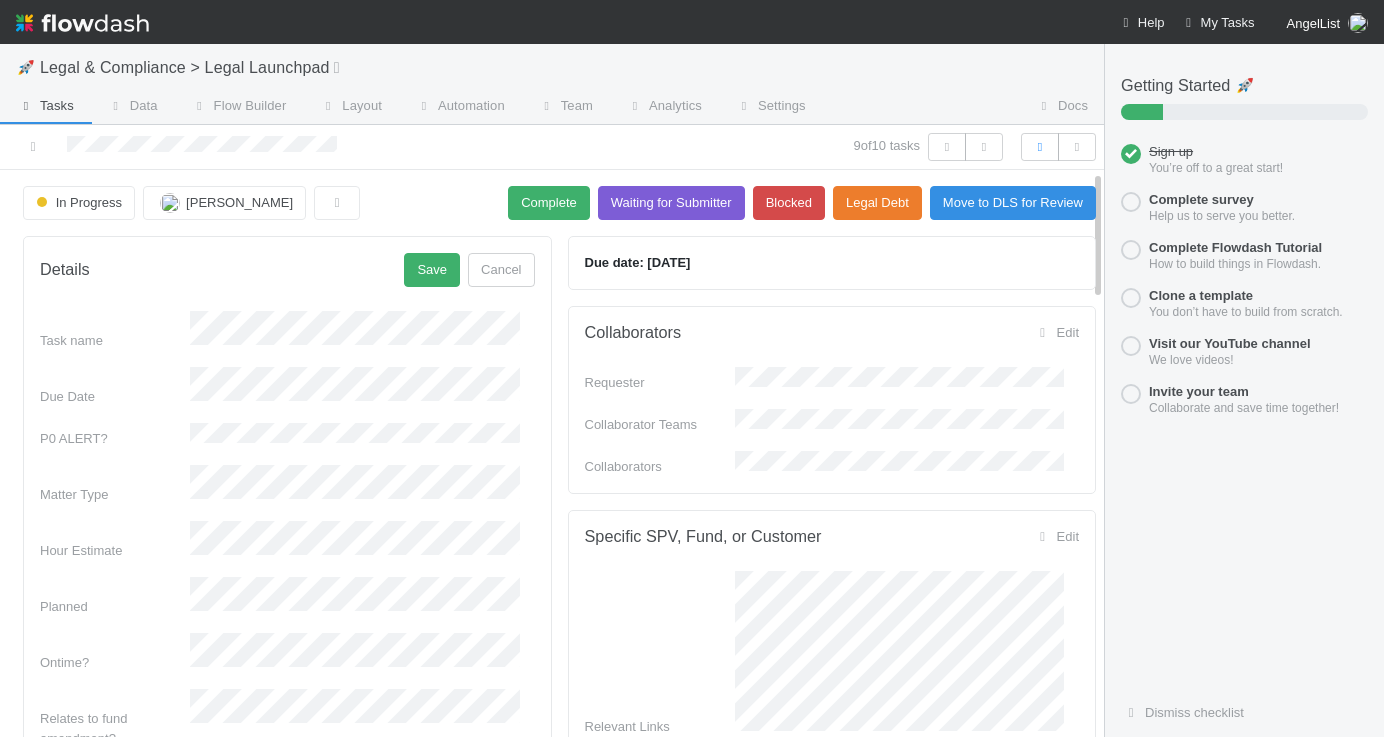 click on "Details Save Cancel Task name  Due Date  P0 ALERT?  Matter Type  Hour Estimate  Planned  Ontime?  Relates to fund amendment?  DLS Fee  Collaborator Teams  DLS Billable?  Reason for Non-Billable  Reason for AL Good Will  Work Completed?  [DEMOGRAPHIC_DATA] Assist  CRM Action Item ID" at bounding box center (287, 718) 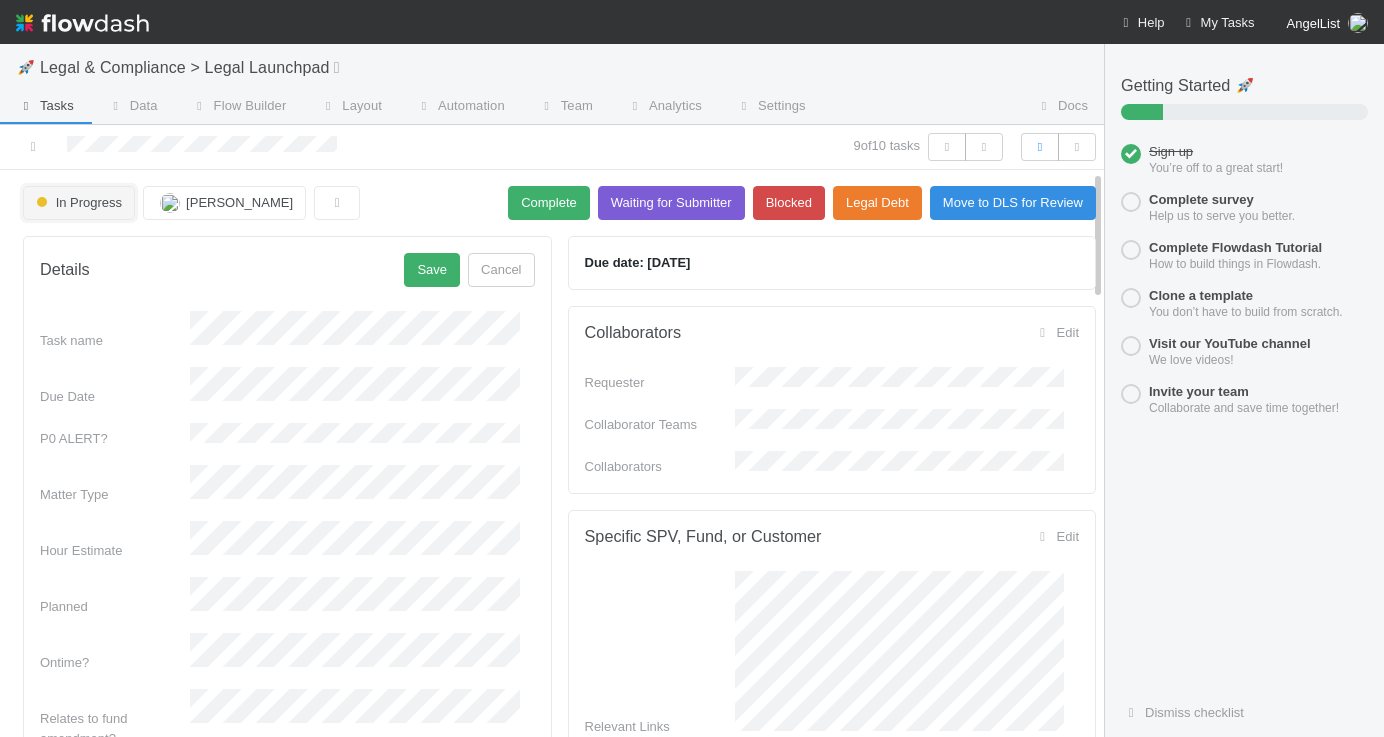 click on "In Progress" at bounding box center (77, 202) 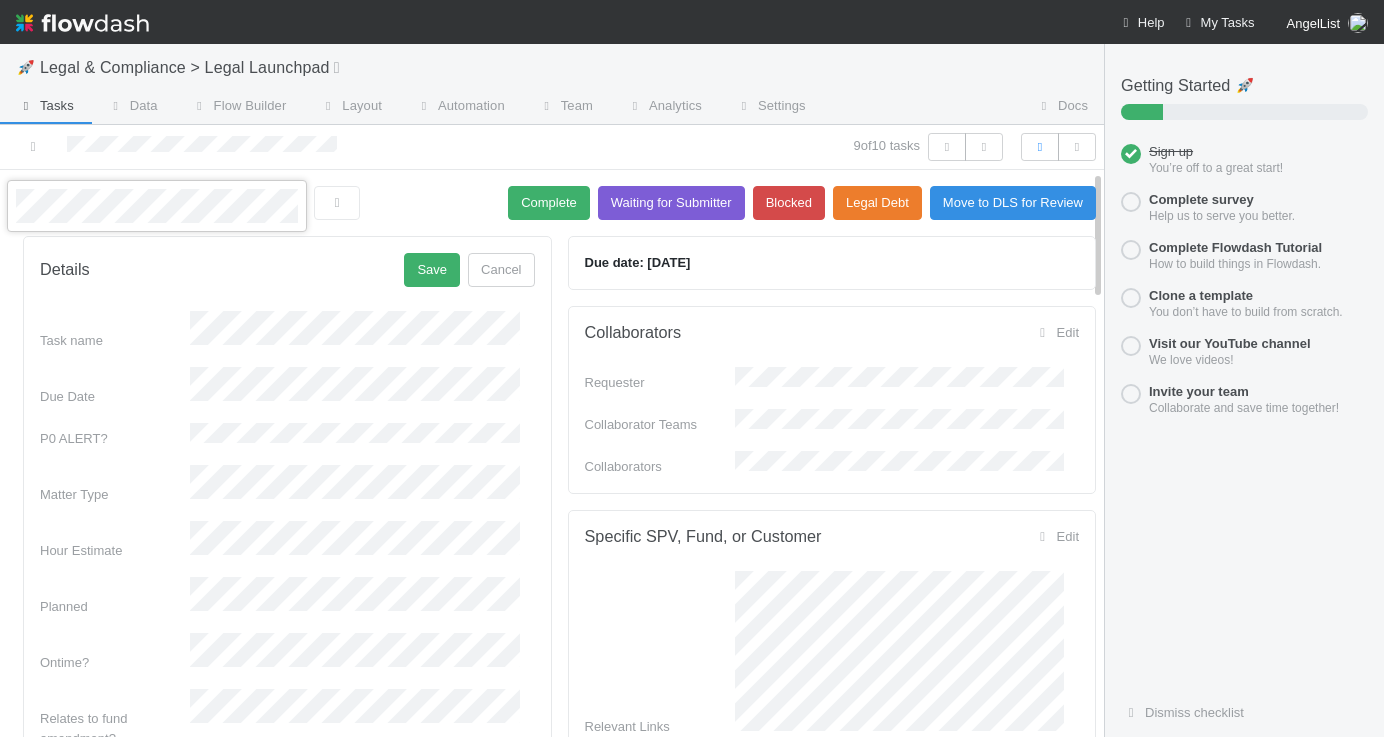 click at bounding box center (692, 368) 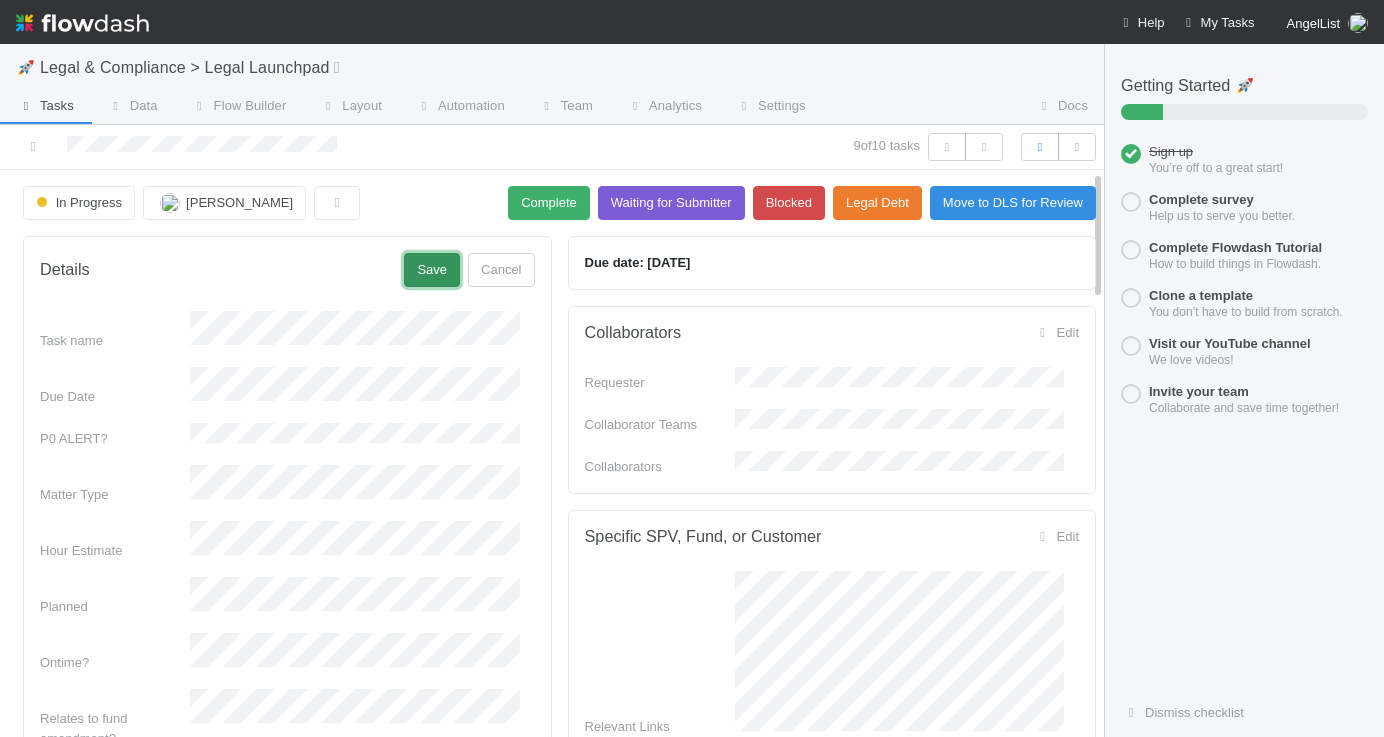 click on "Save" at bounding box center [432, 270] 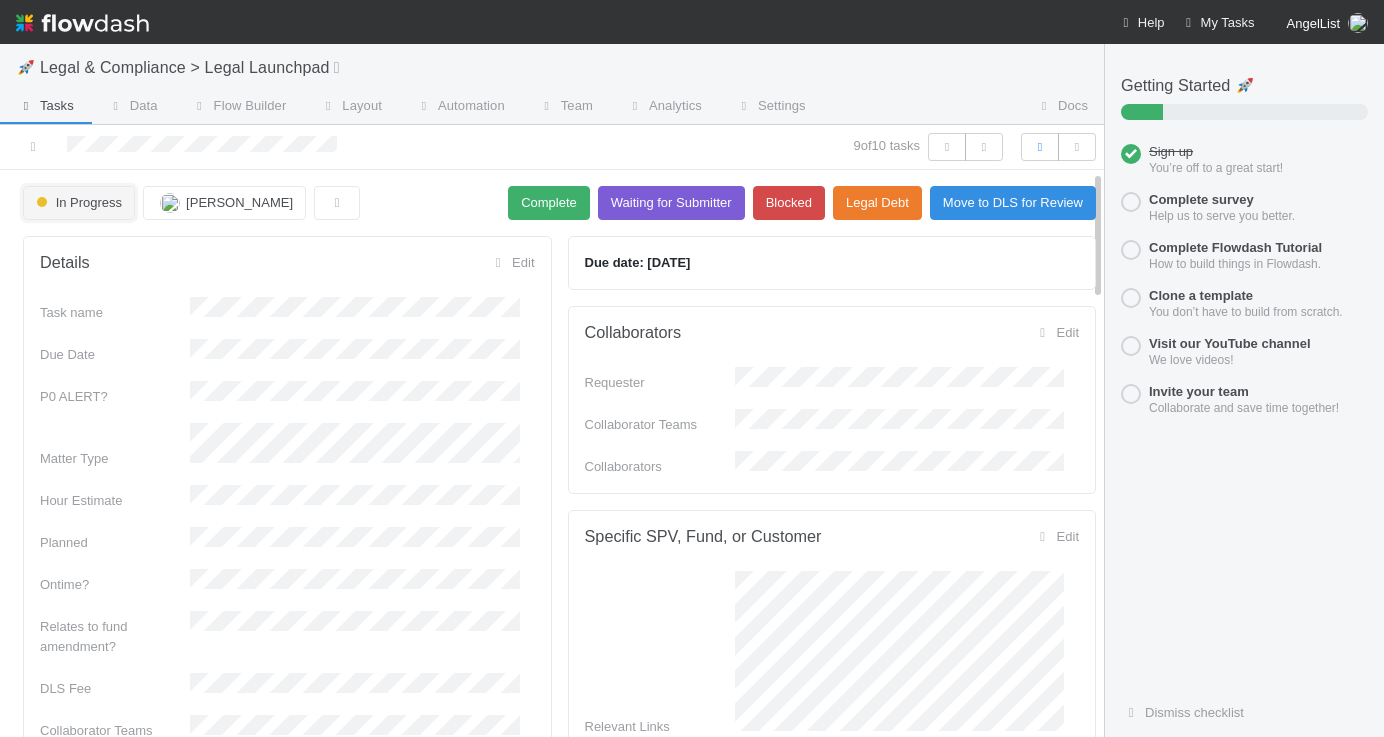 click on "In Progress" at bounding box center [77, 202] 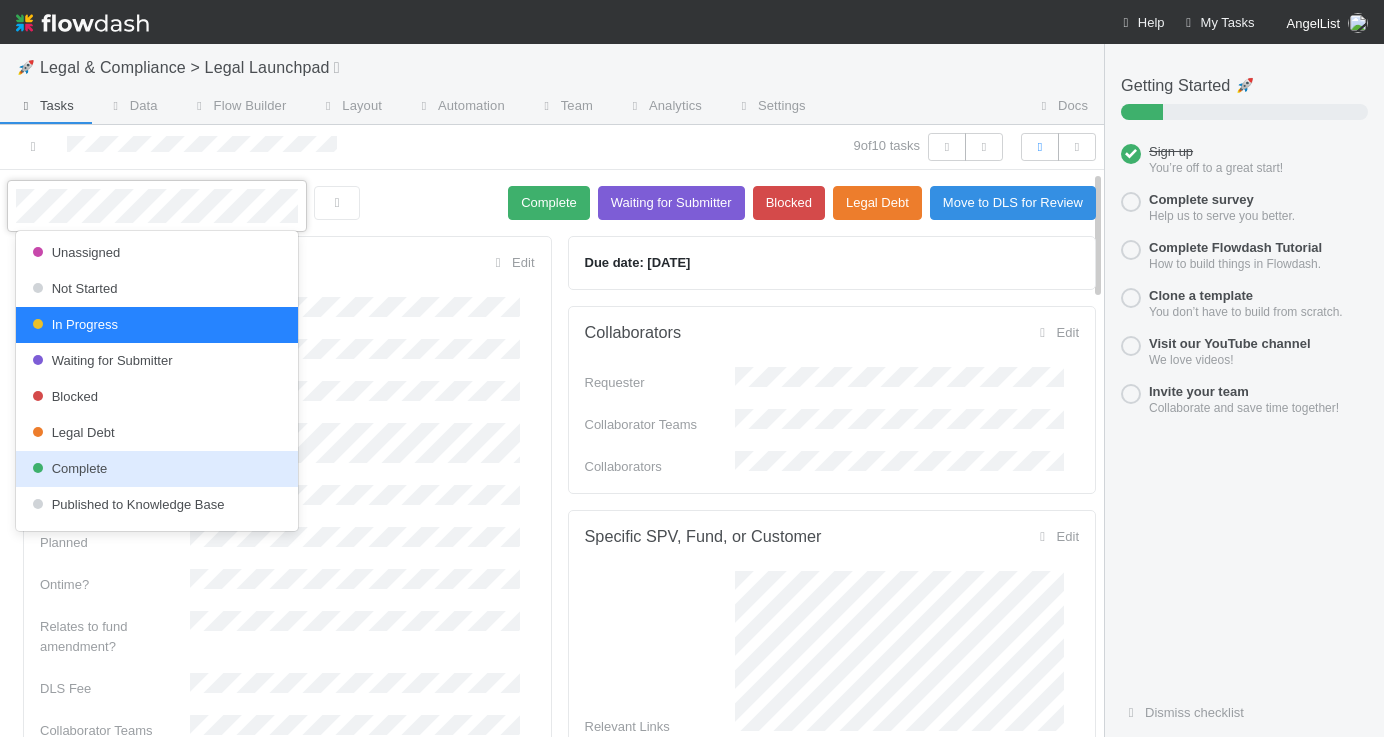 click on "Complete" at bounding box center [67, 468] 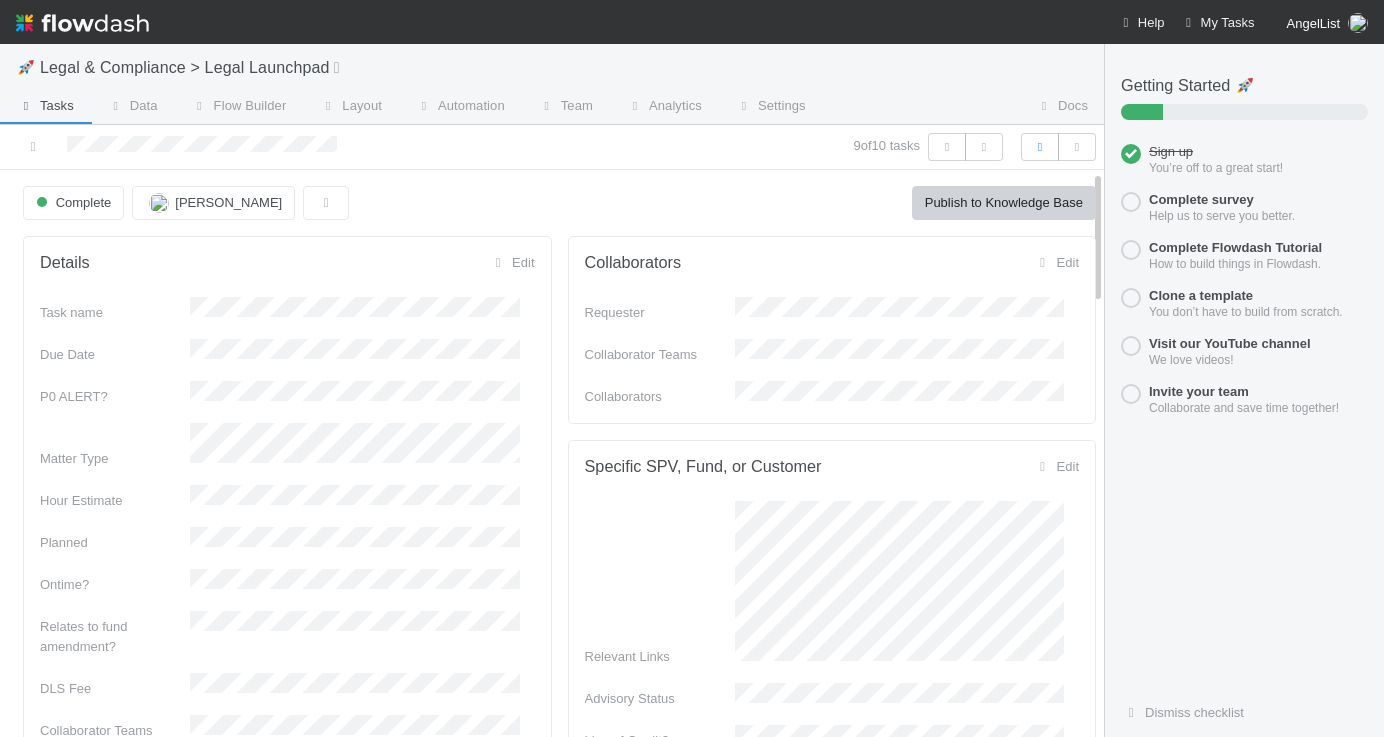 click on "9  of  10   tasks" at bounding box center (552, 147) 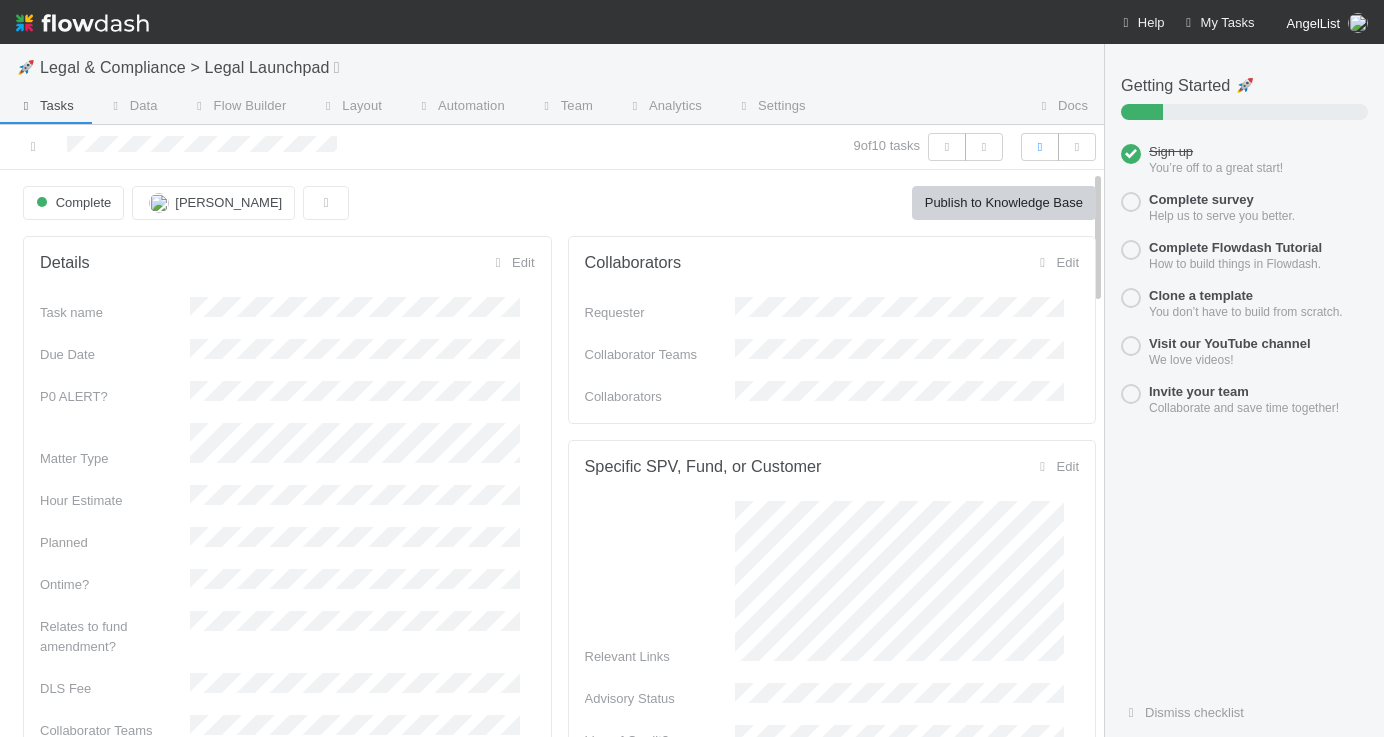 click at bounding box center (82, 23) 